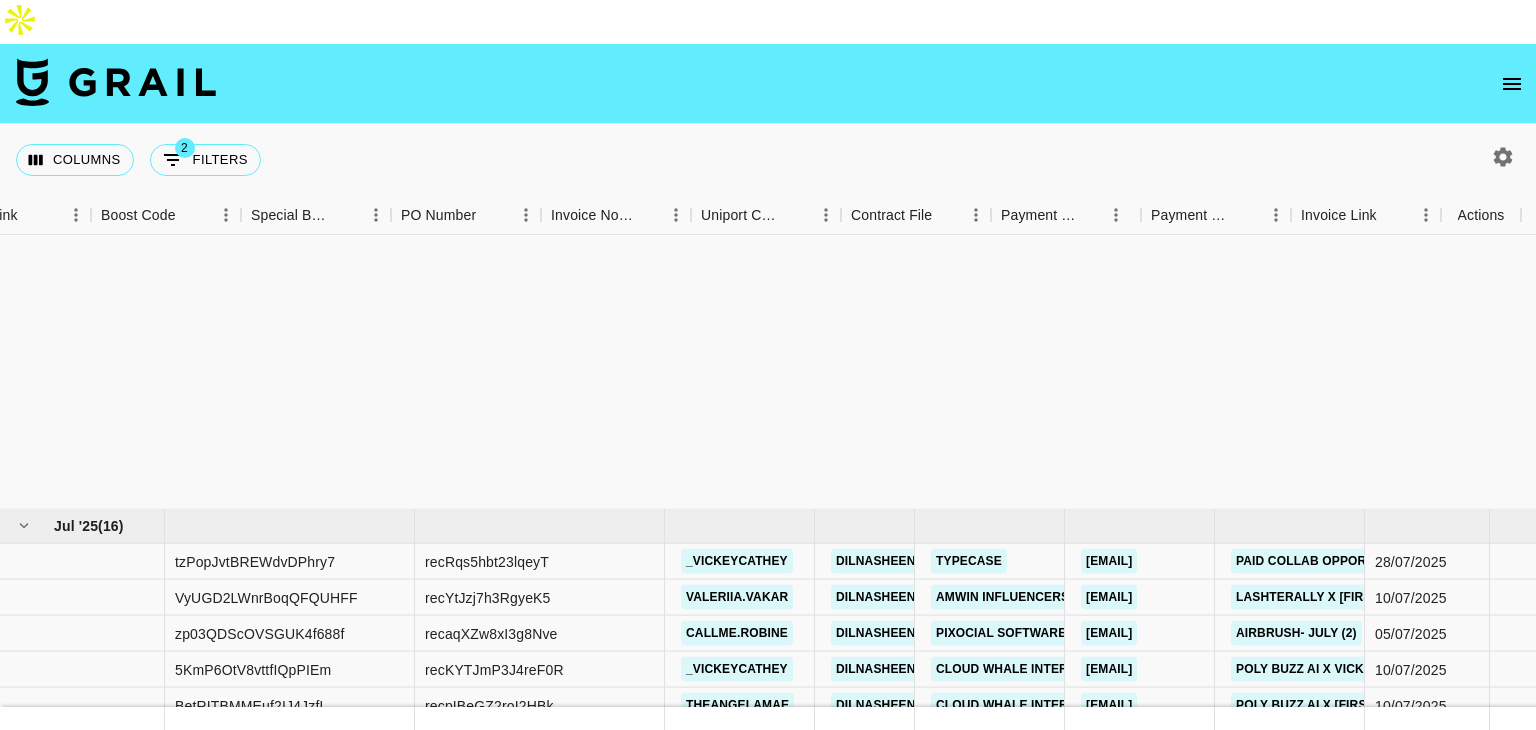 scroll, scrollTop: 0, scrollLeft: 0, axis: both 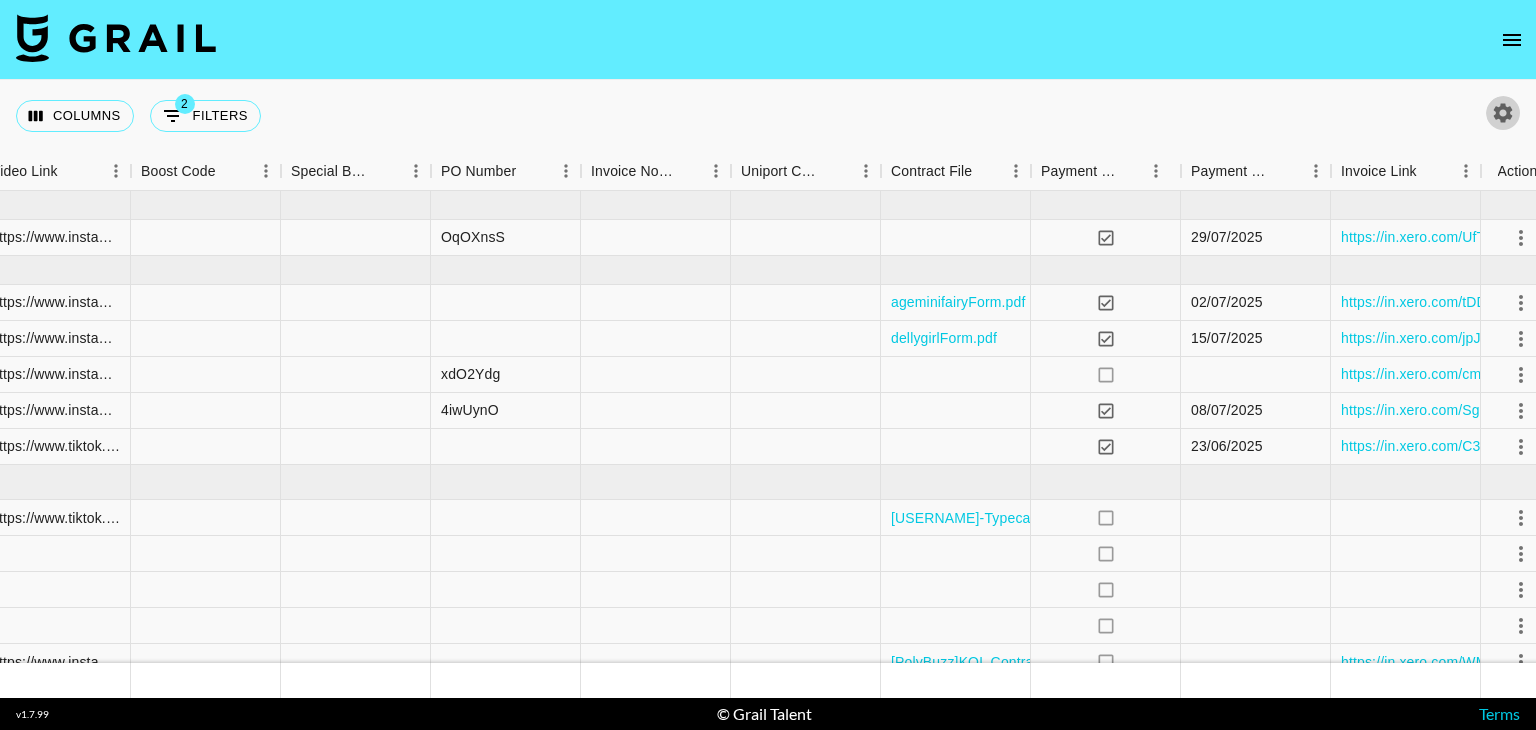 click 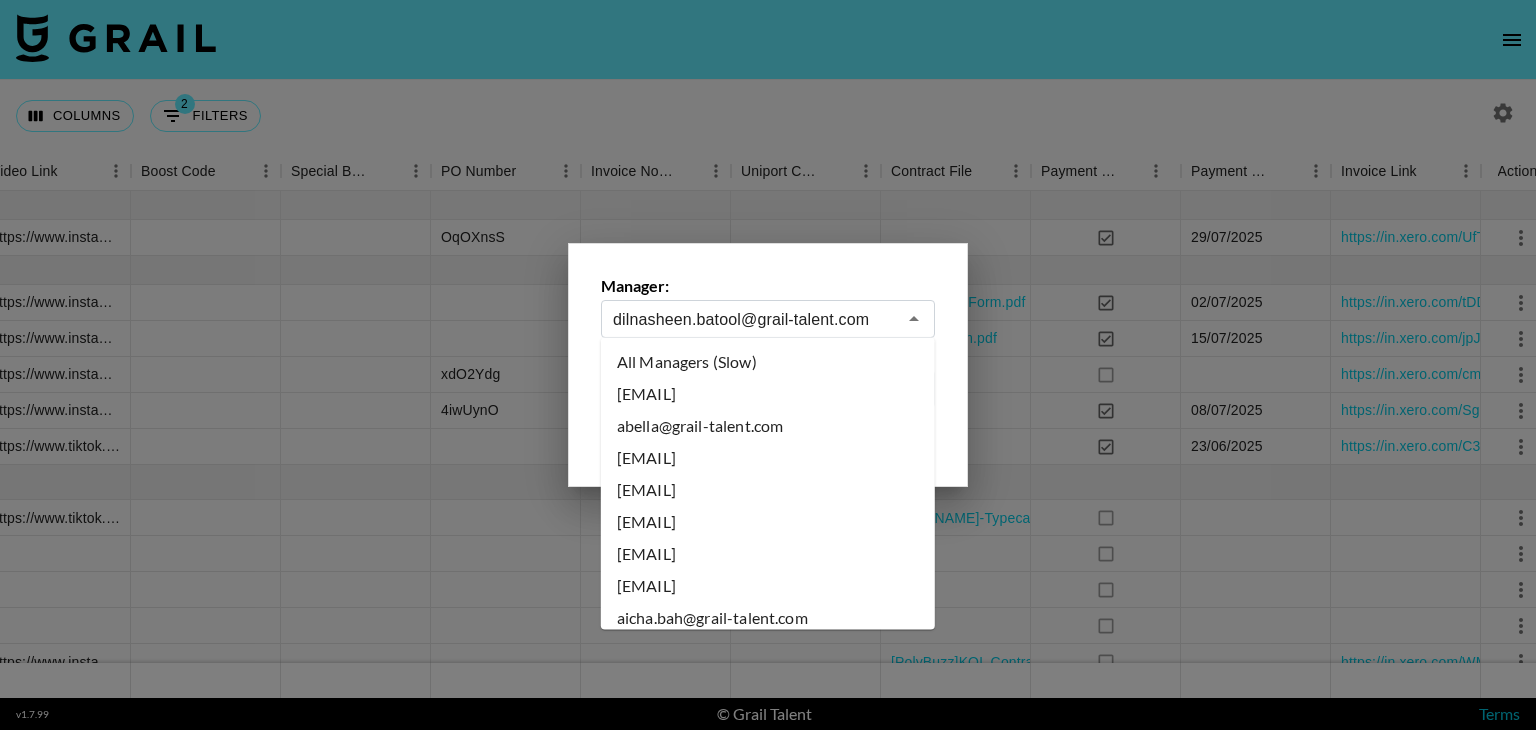 click on "dilnasheen.batool@grail-talent.com" at bounding box center (754, 319) 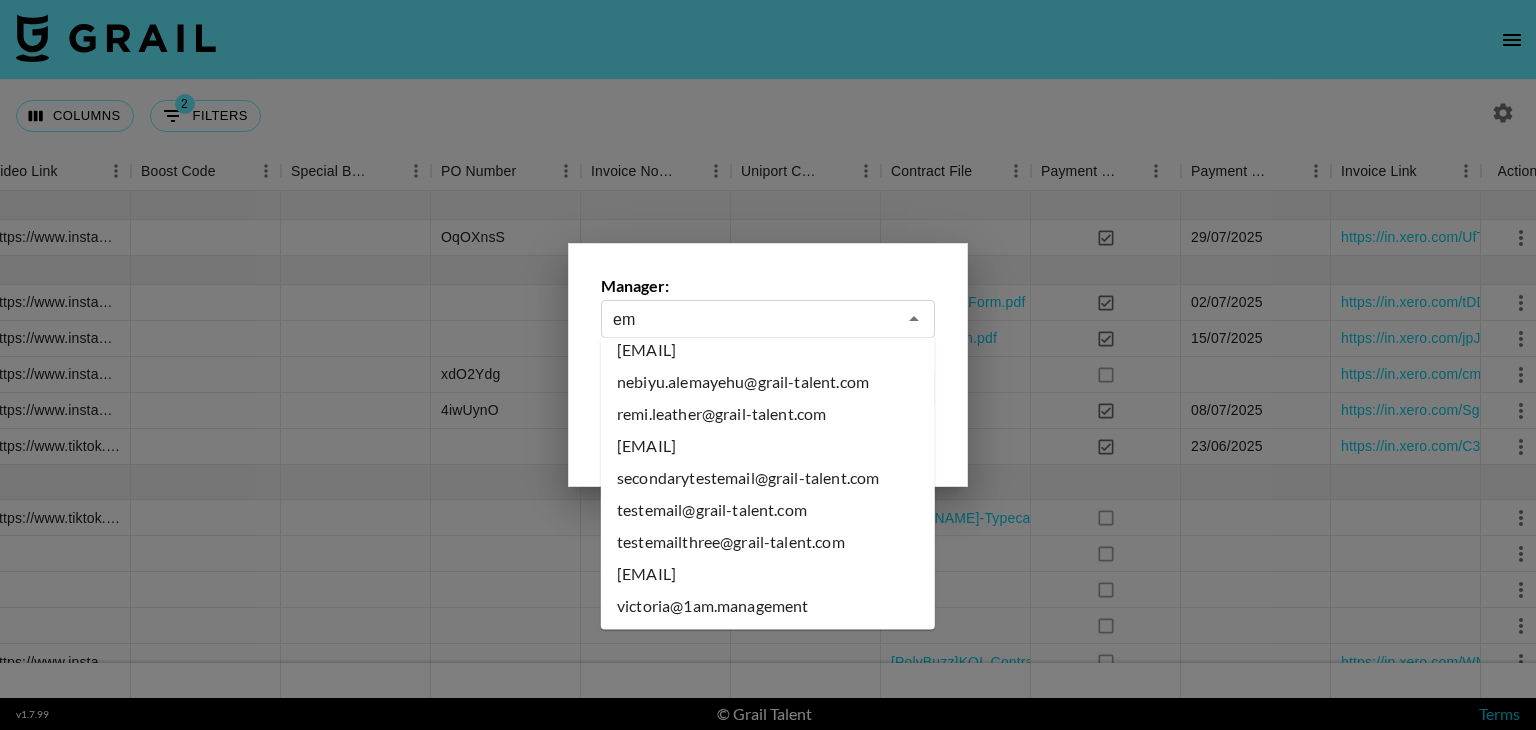 scroll, scrollTop: 0, scrollLeft: 0, axis: both 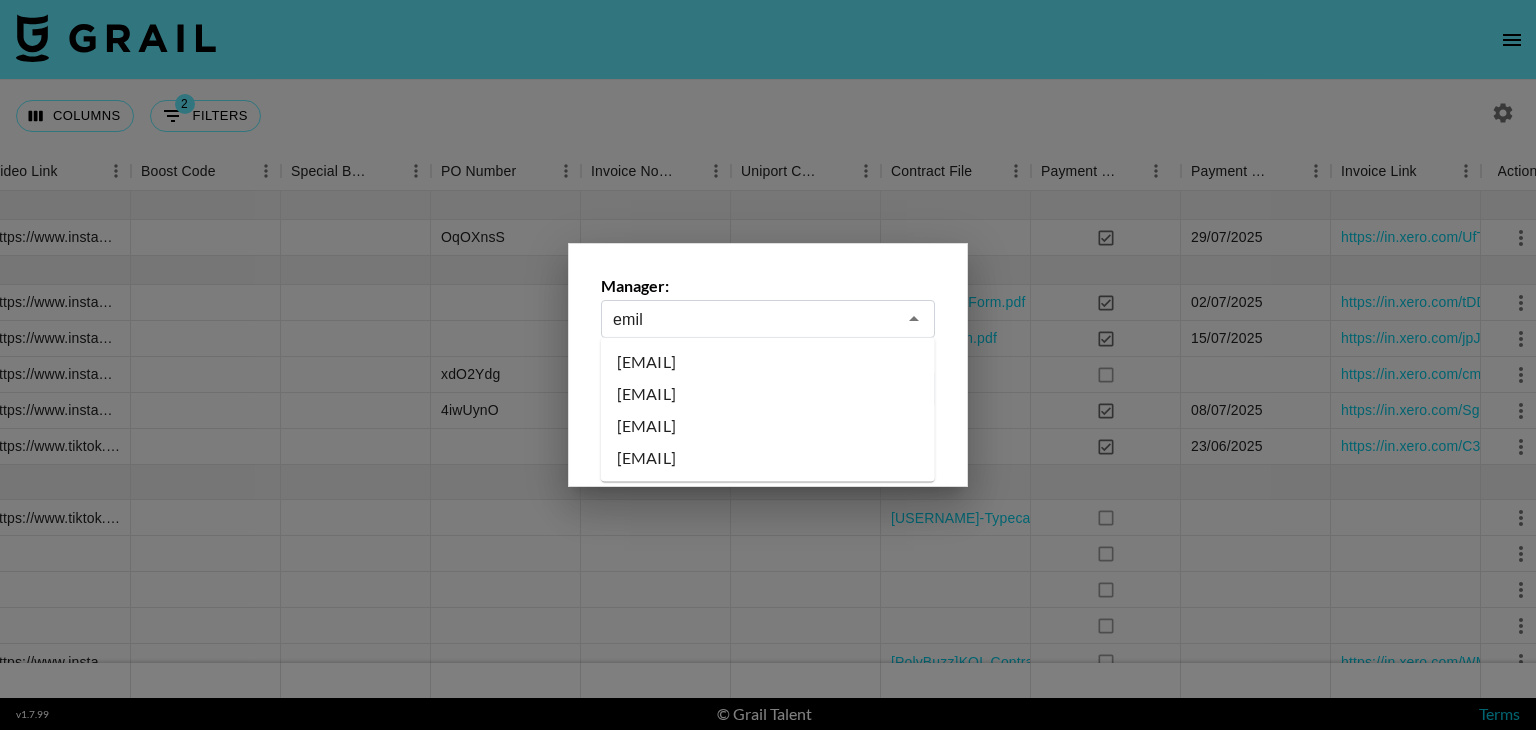 click on "[EMAIL]" at bounding box center (768, 426) 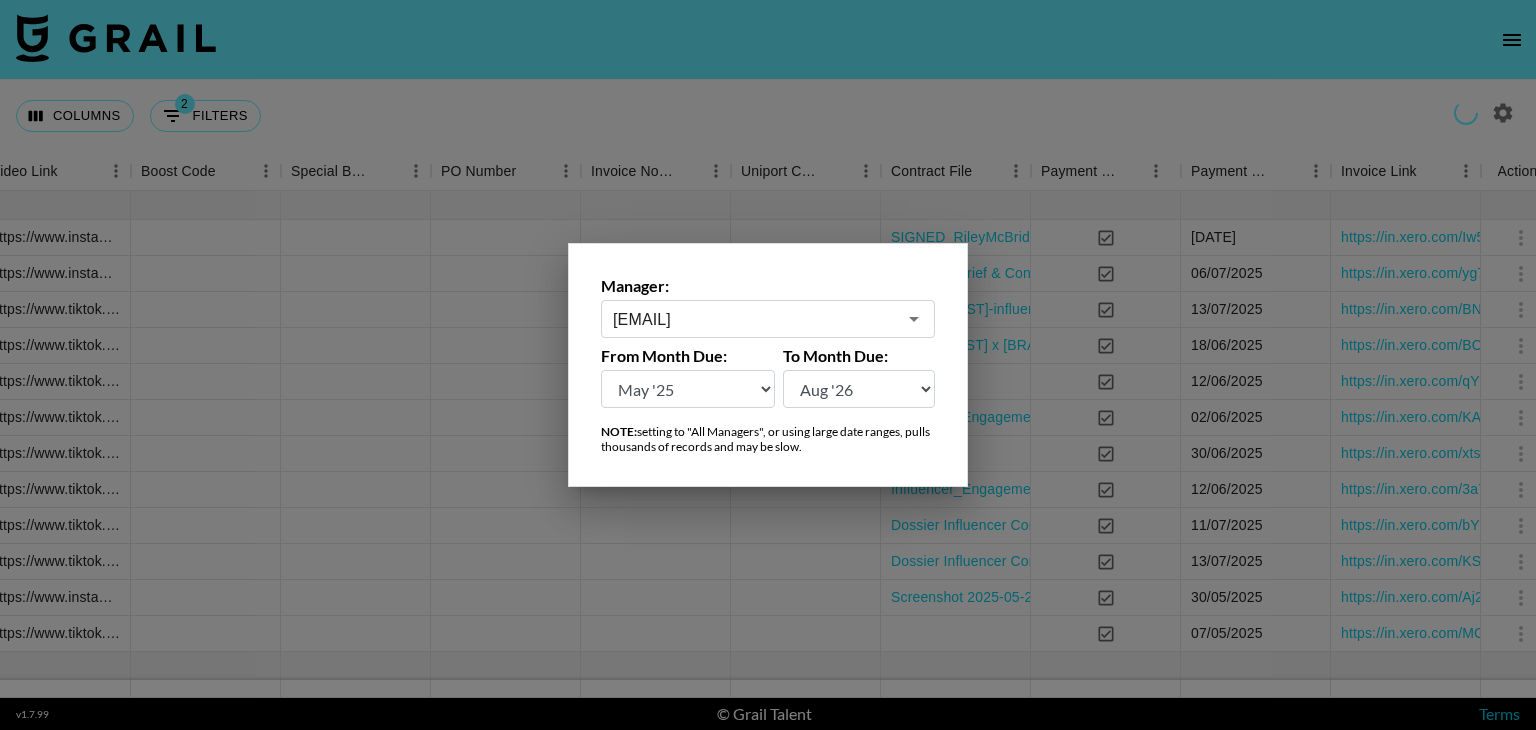 scroll, scrollTop: 0, scrollLeft: 2684, axis: horizontal 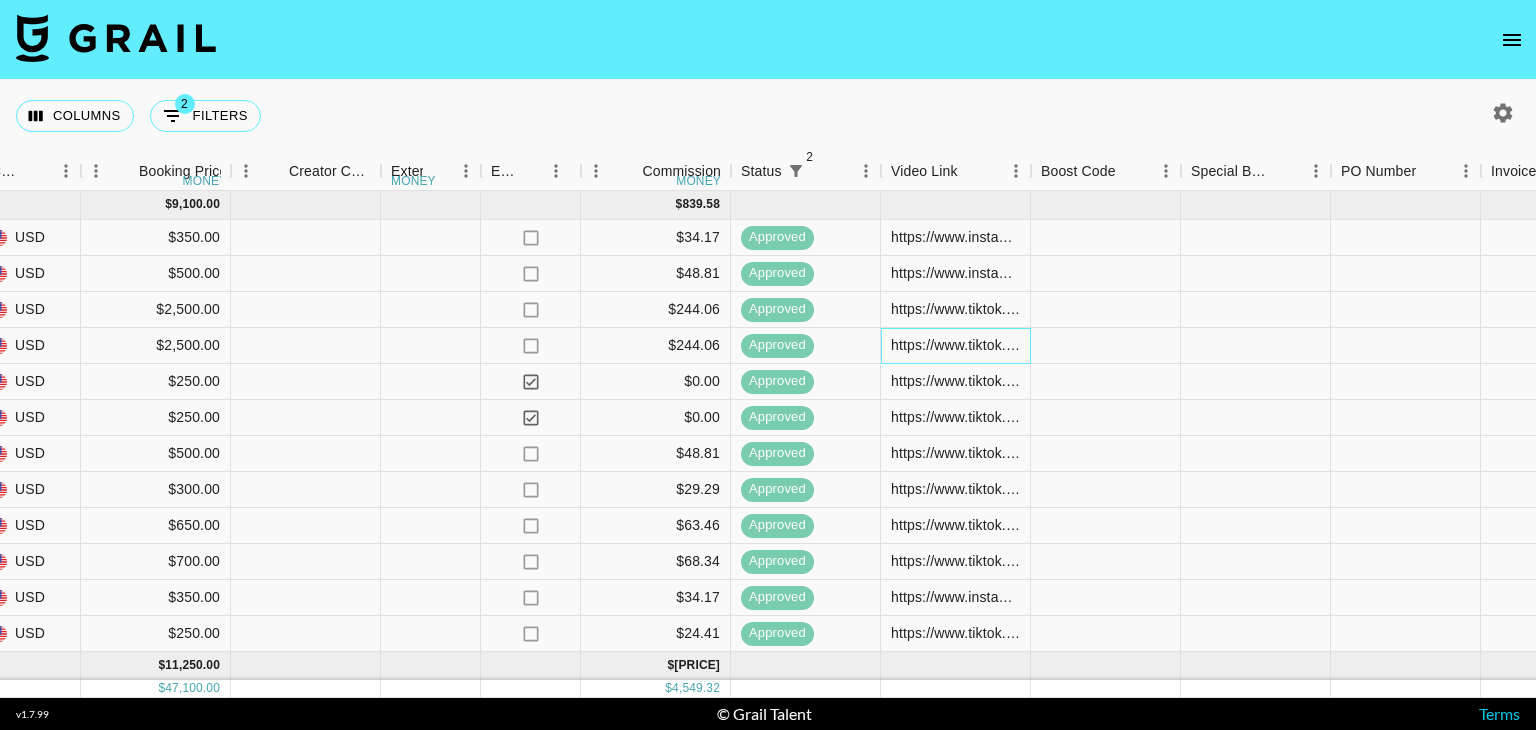 click on "https://www.tiktok.com/@alex_azalia/video/7506616551676661023" at bounding box center [955, 345] 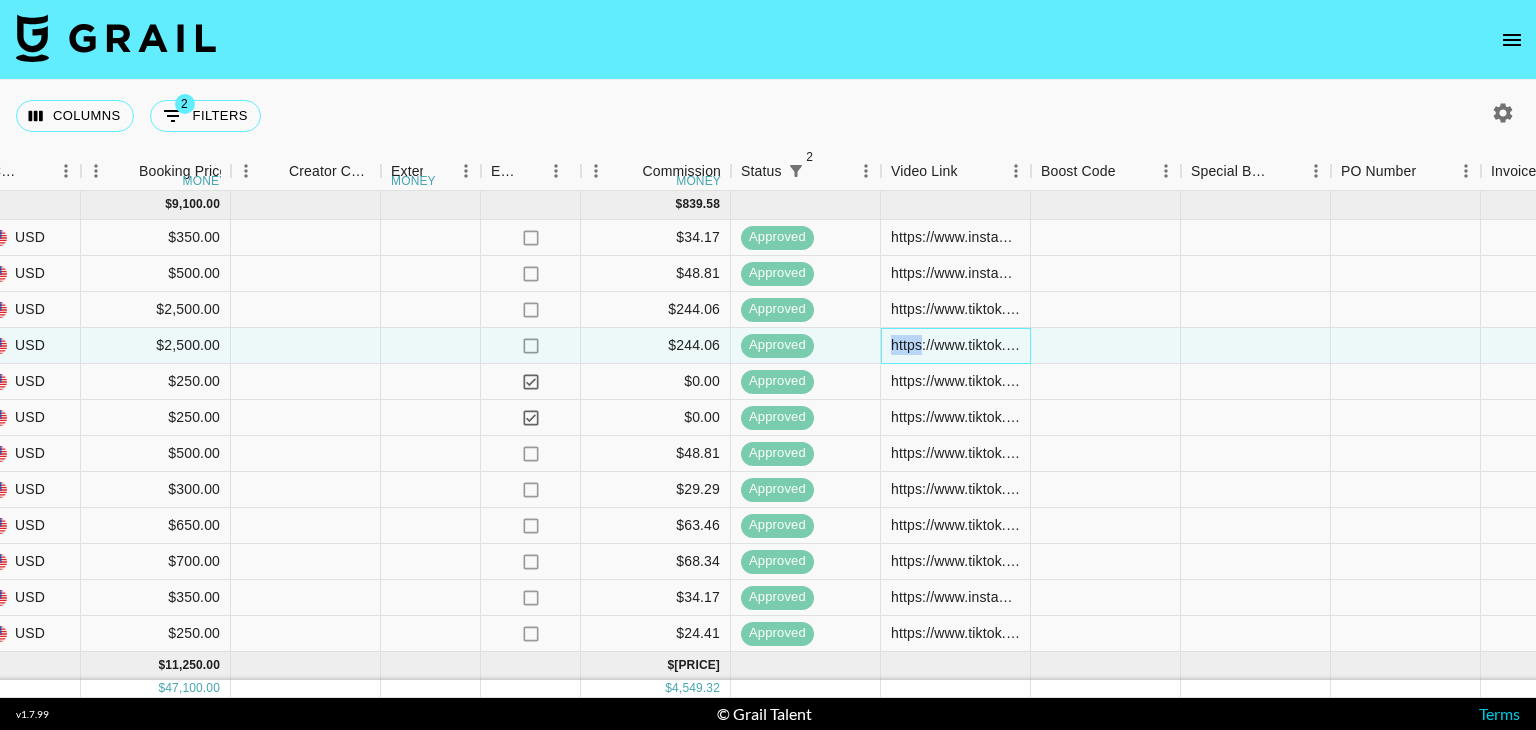 click on "https://www.tiktok.com/@alex_azalia/video/7506616551676661023" at bounding box center (955, 345) 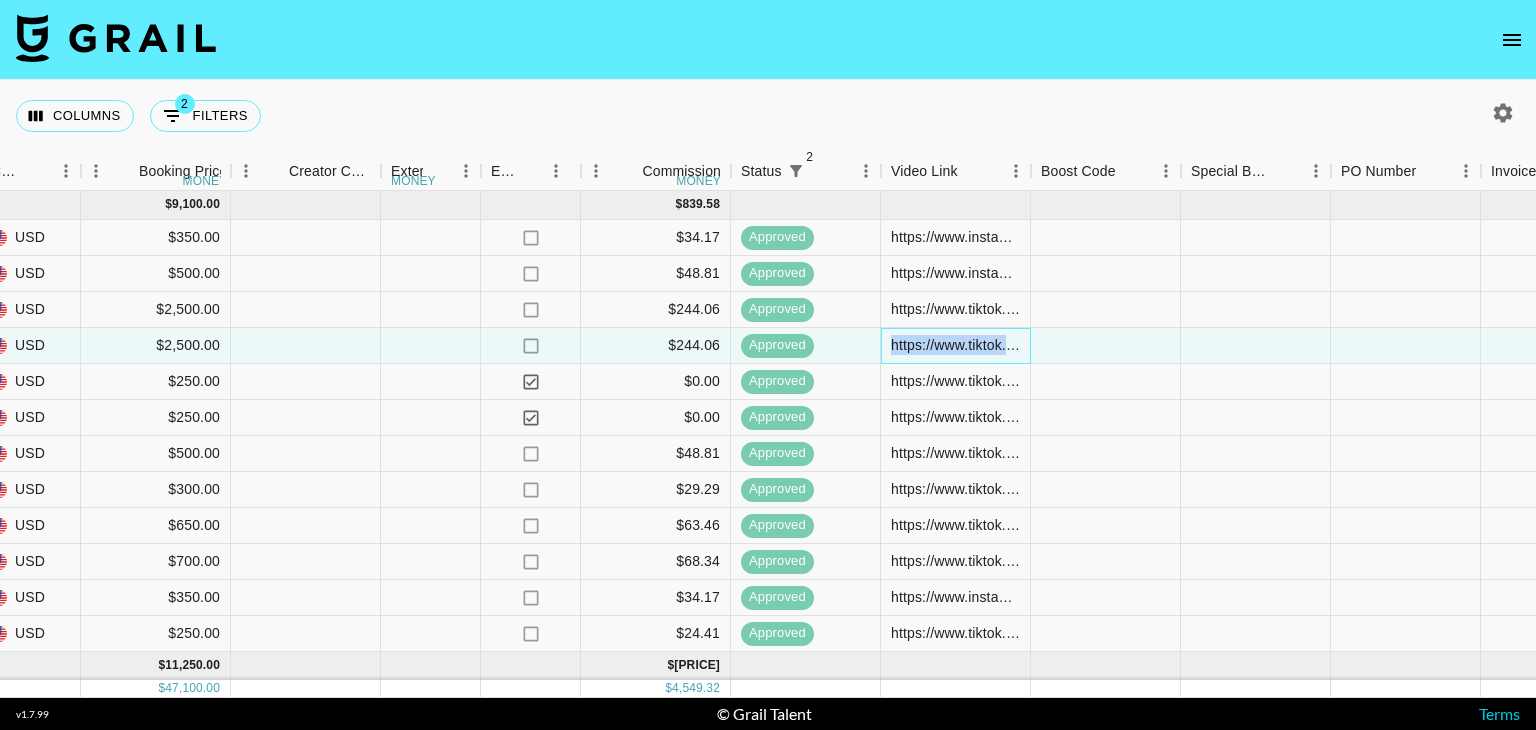 click on "https://www.tiktok.com/@alex_azalia/video/7506616551676661023" at bounding box center (955, 345) 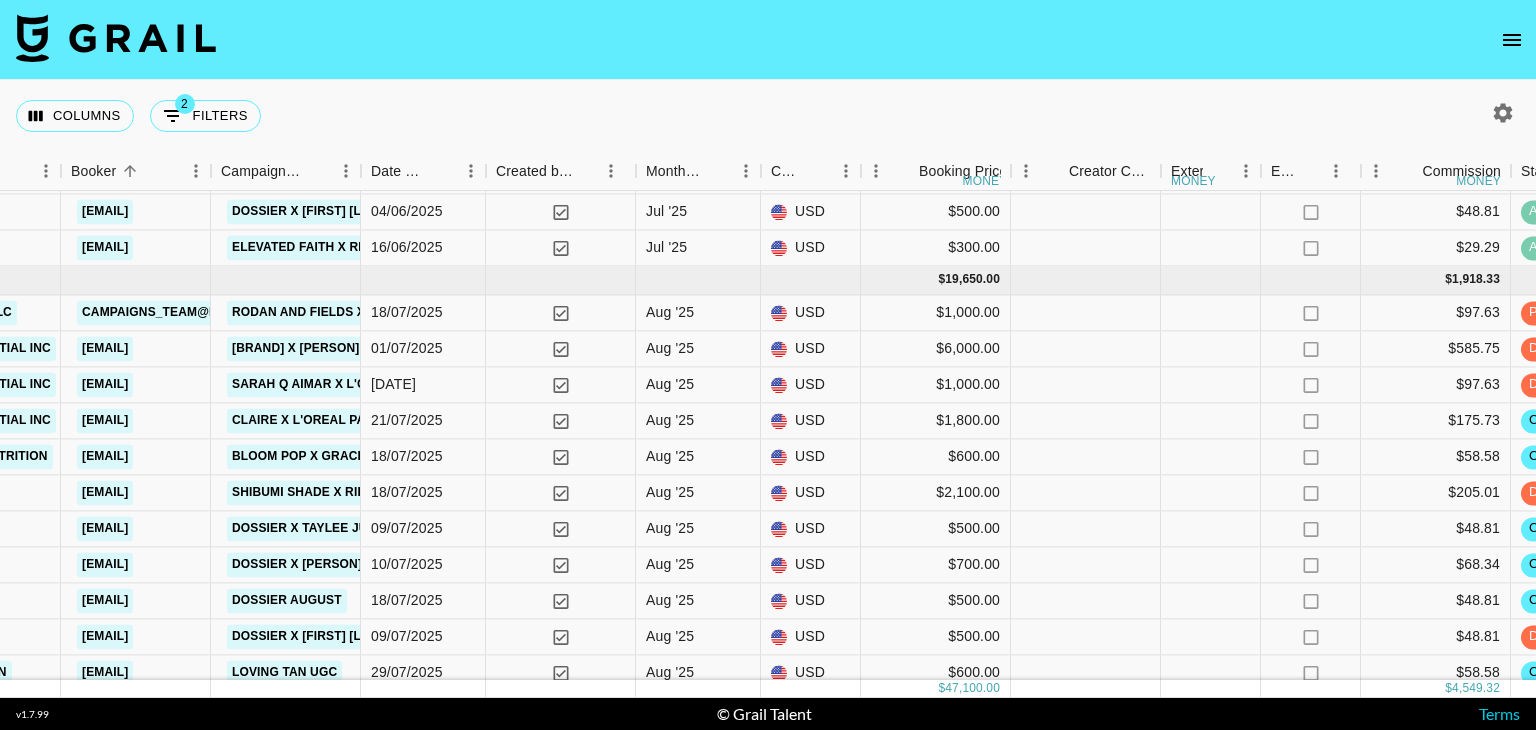 scroll, scrollTop: 1271, scrollLeft: 1004, axis: both 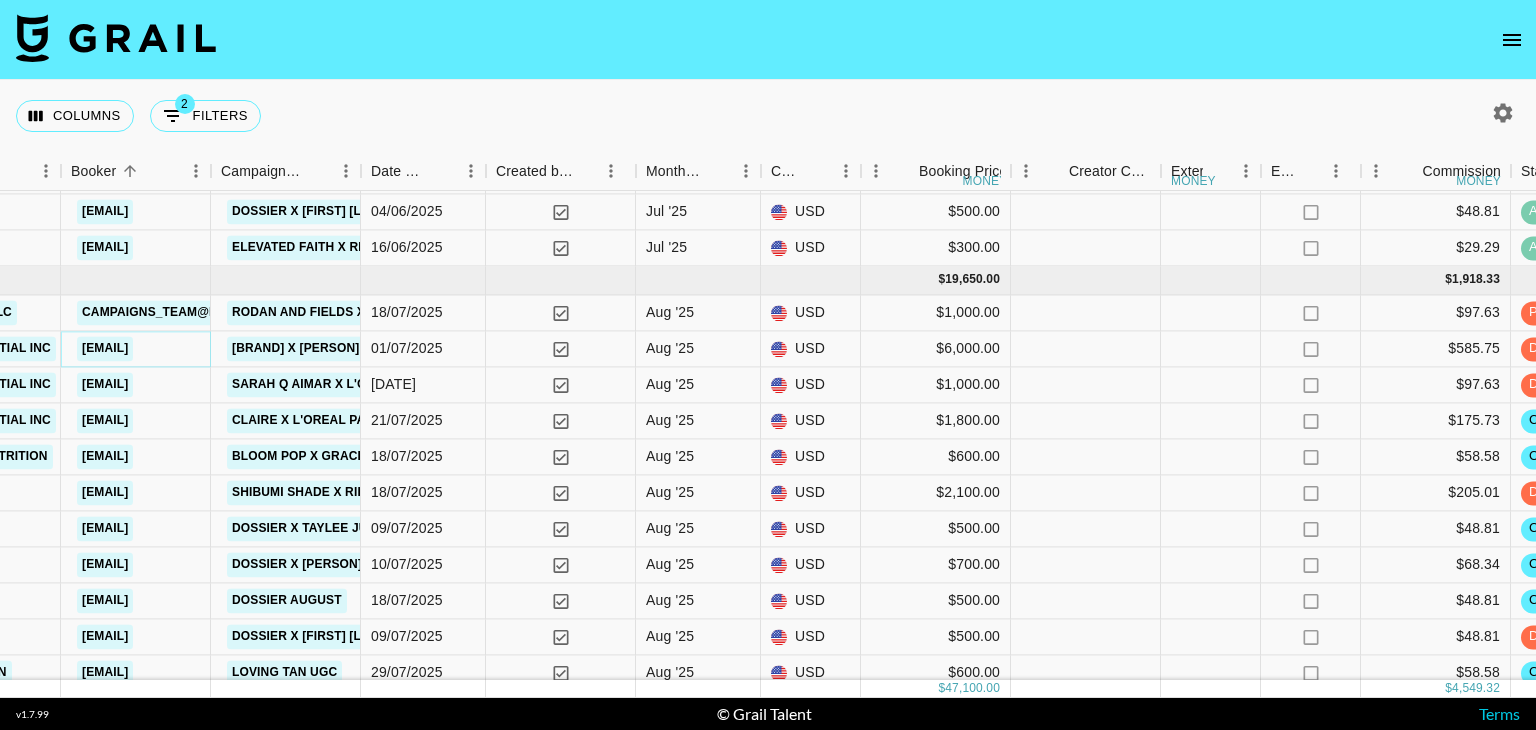 click on "[EMAIL]" at bounding box center (105, 348) 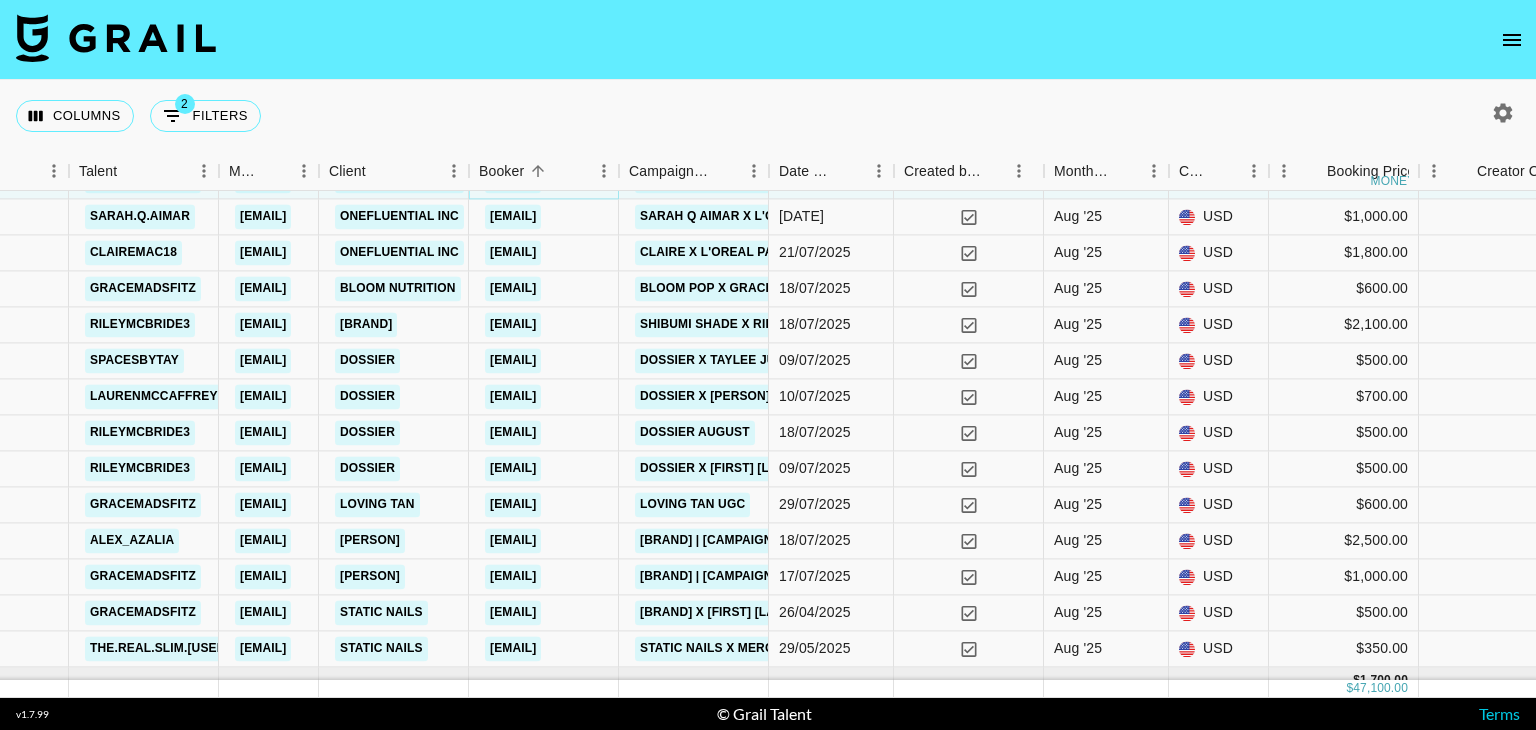 scroll, scrollTop: 1439, scrollLeft: 596, axis: both 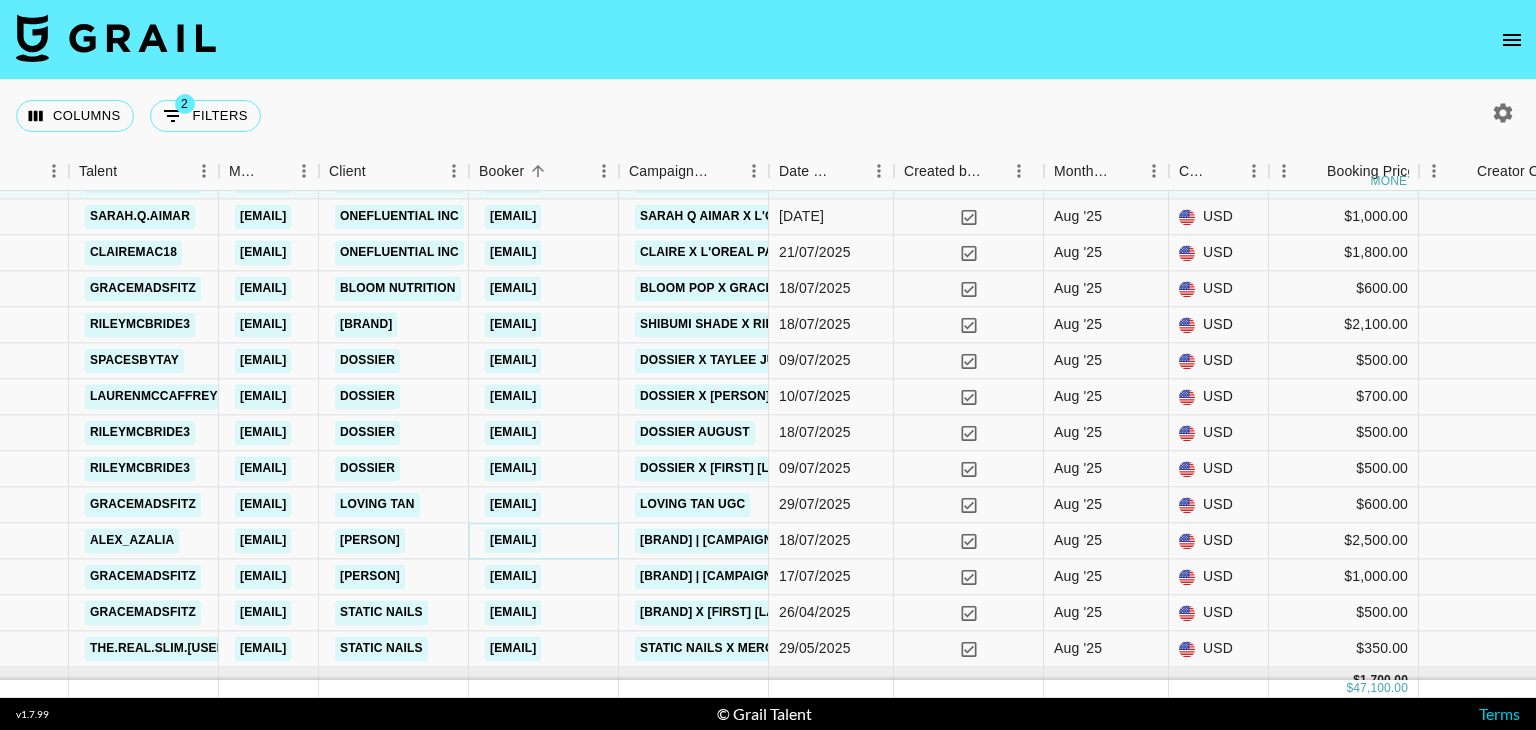 click on "[EMAIL]" at bounding box center [513, 540] 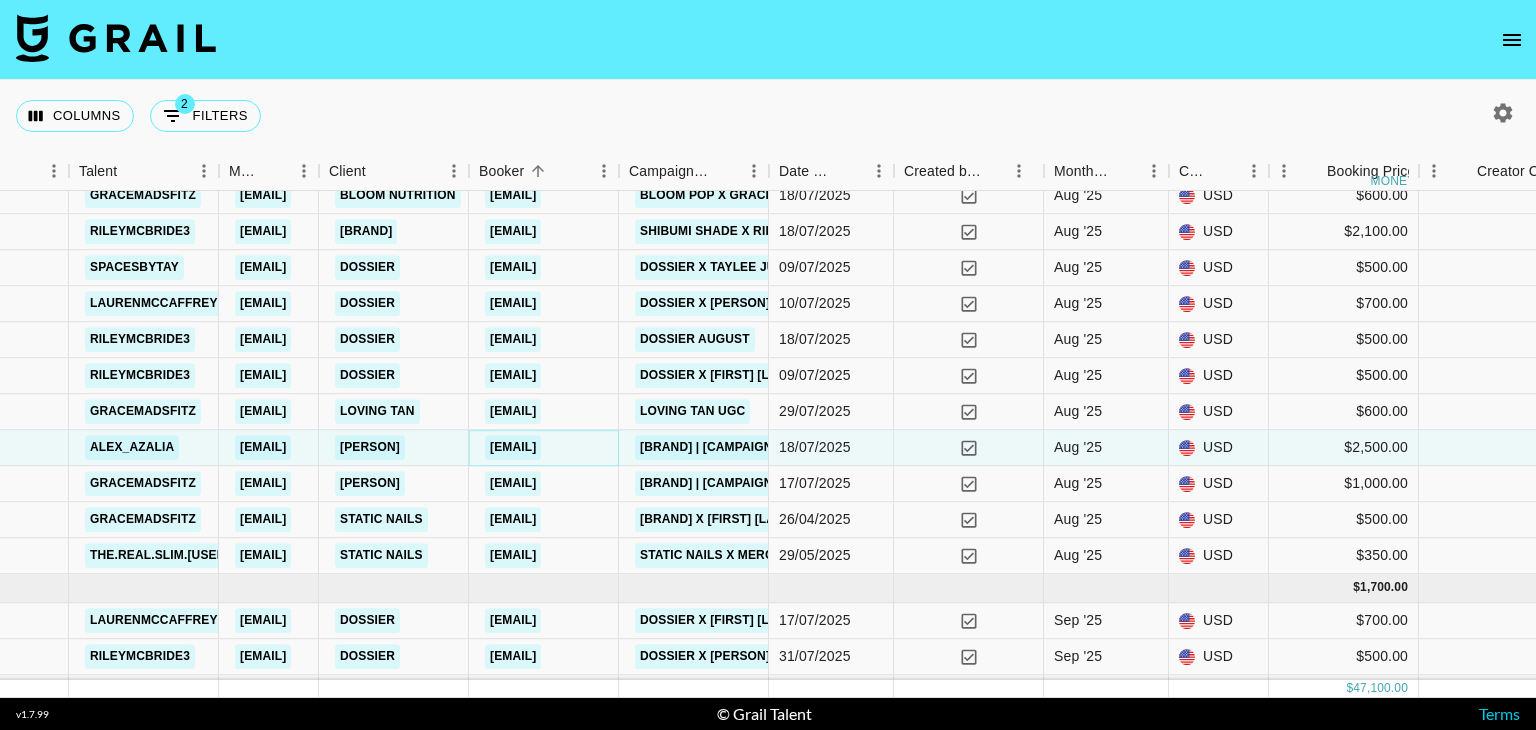 scroll, scrollTop: 1534, scrollLeft: 596, axis: both 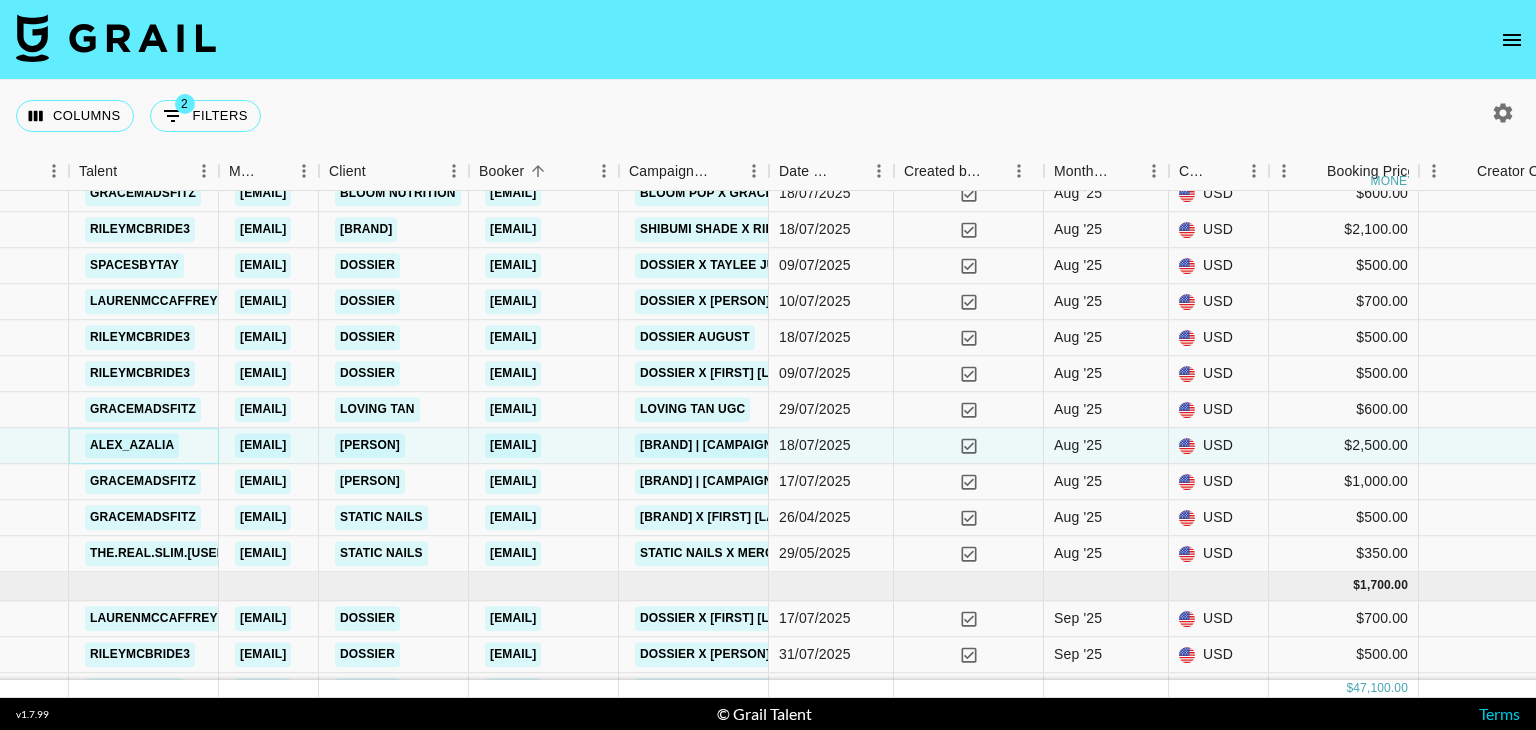 click on "alex_azalia" at bounding box center [132, 445] 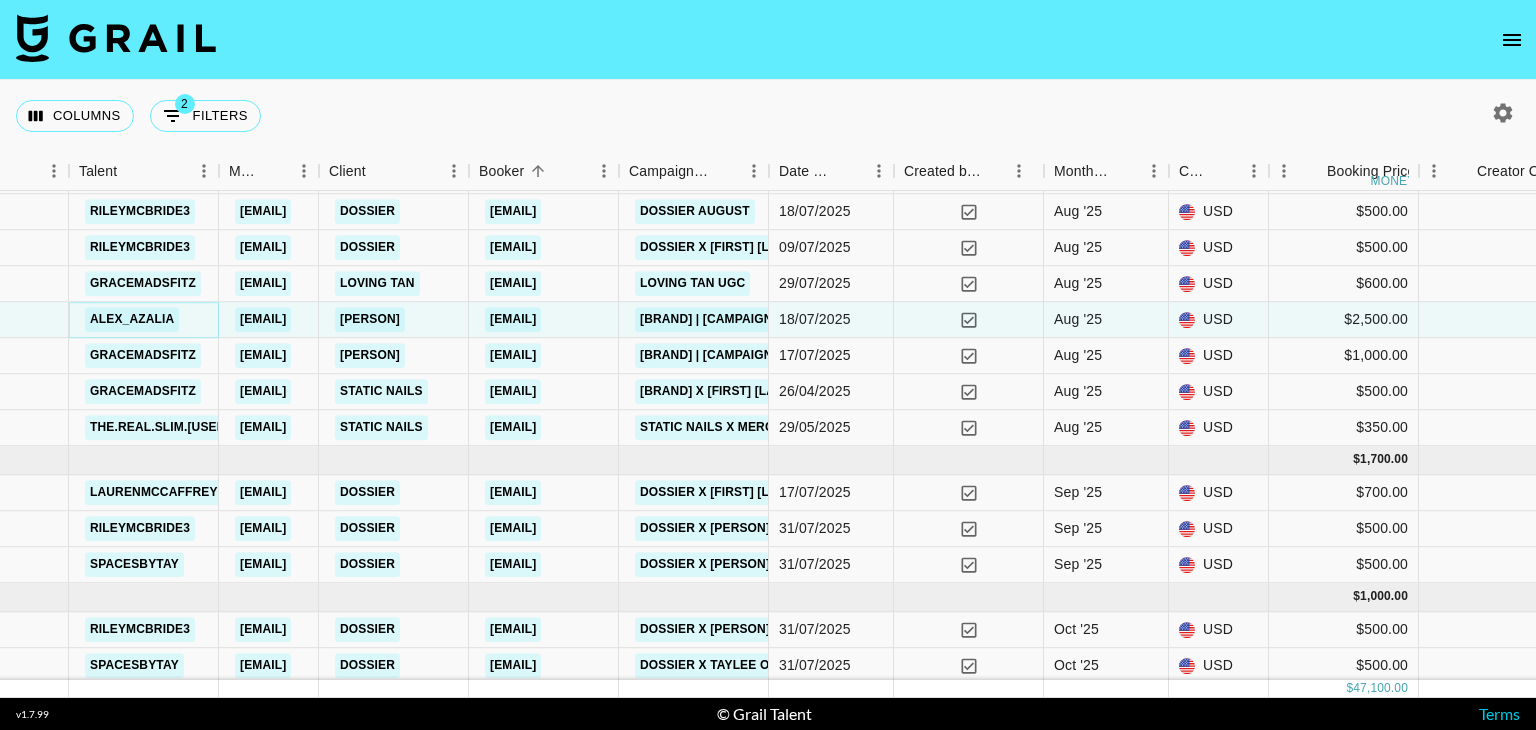 scroll, scrollTop: 1679, scrollLeft: 596, axis: both 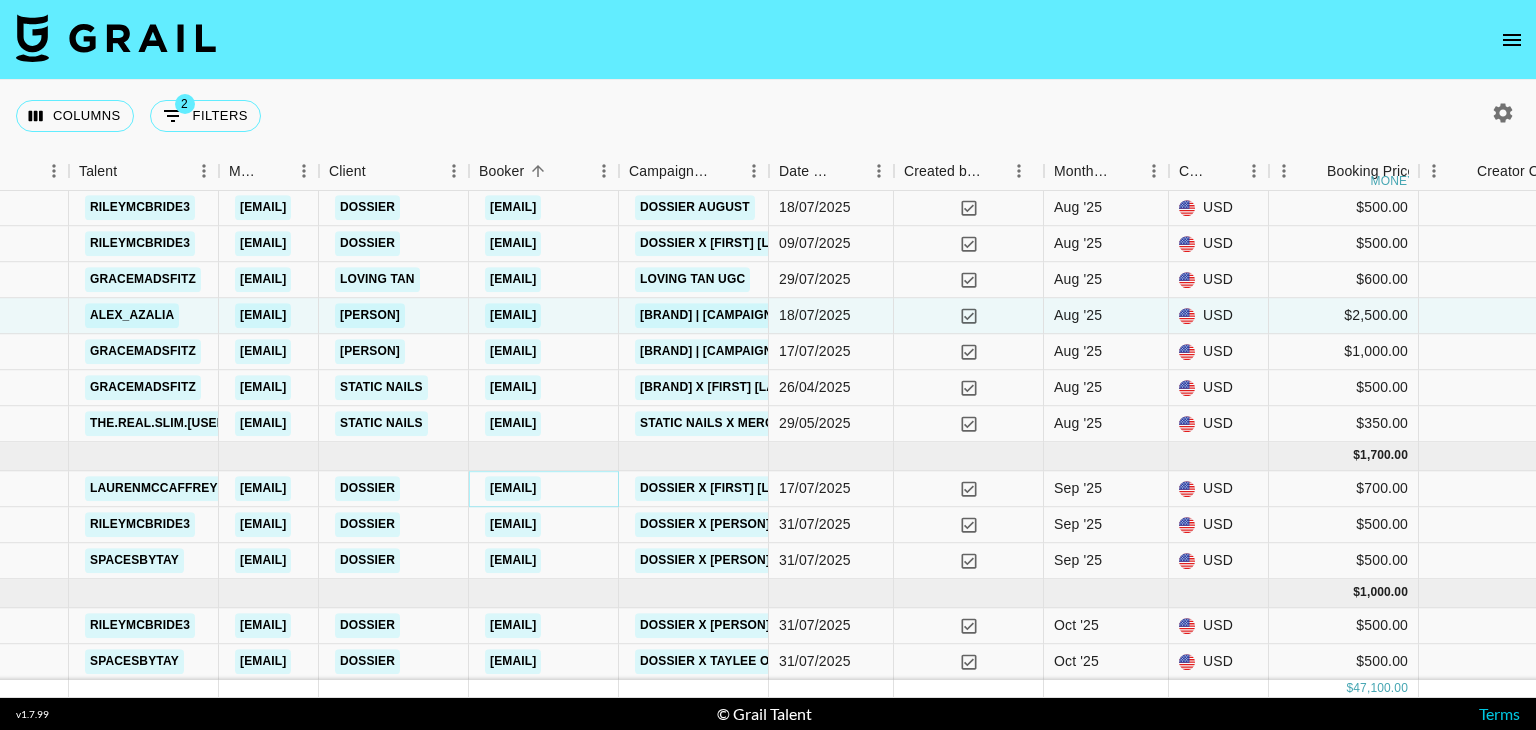 click on "[EMAIL]" at bounding box center (513, 488) 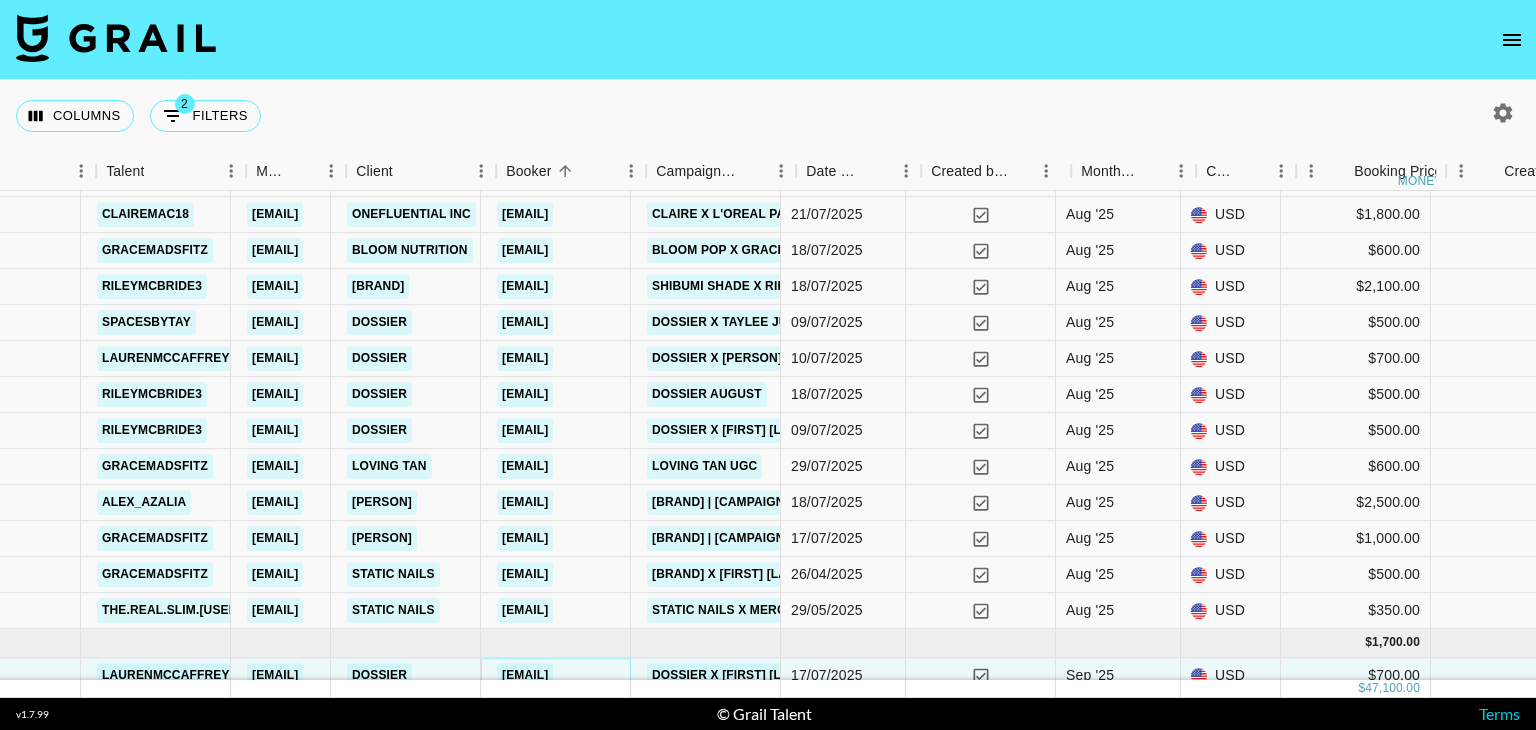 scroll, scrollTop: 1477, scrollLeft: 568, axis: both 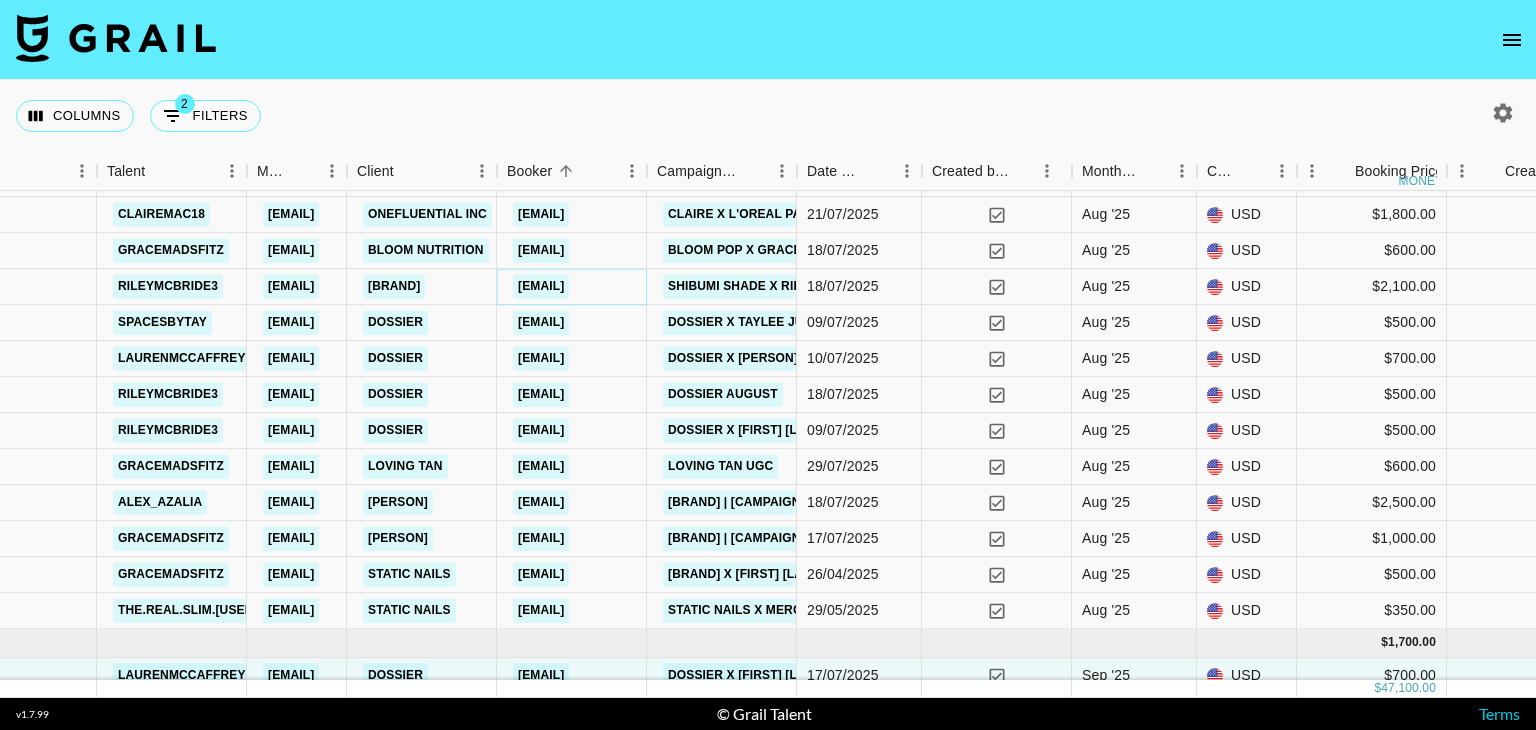 click on "[EMAIL]" at bounding box center (541, 286) 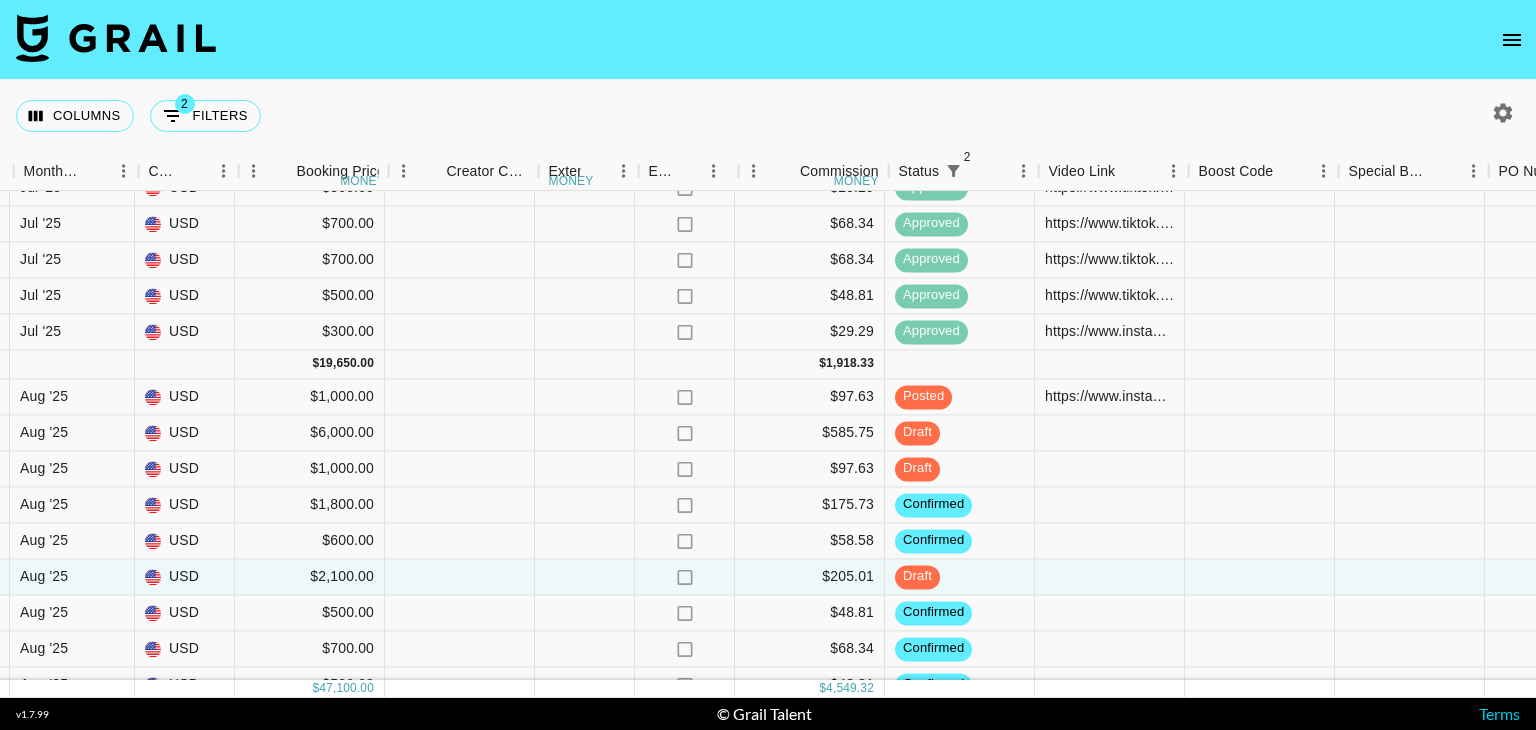 scroll, scrollTop: 1187, scrollLeft: 1631, axis: both 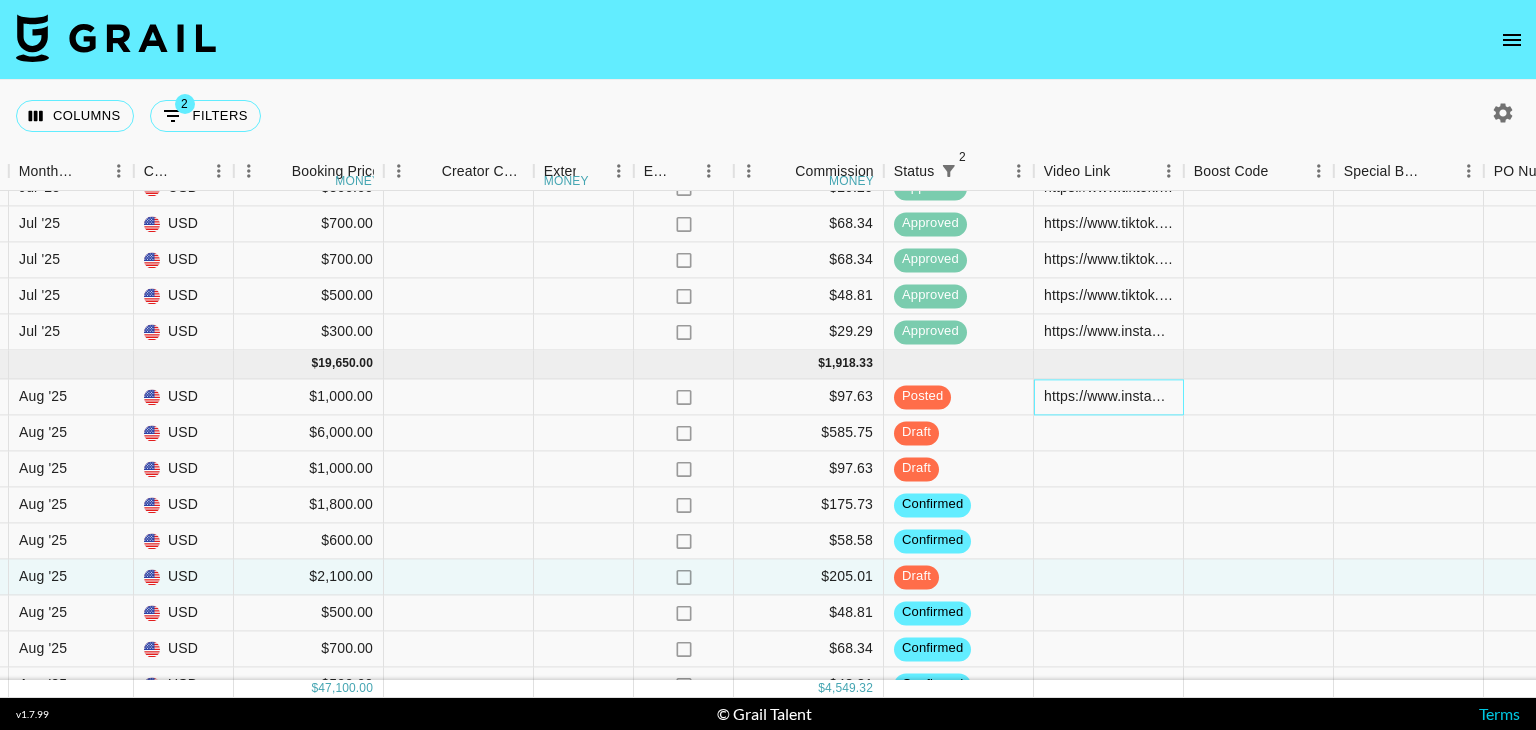 click on "https://www.instagram.com/p/DM9DHGPNiaF/" at bounding box center (1108, 397) 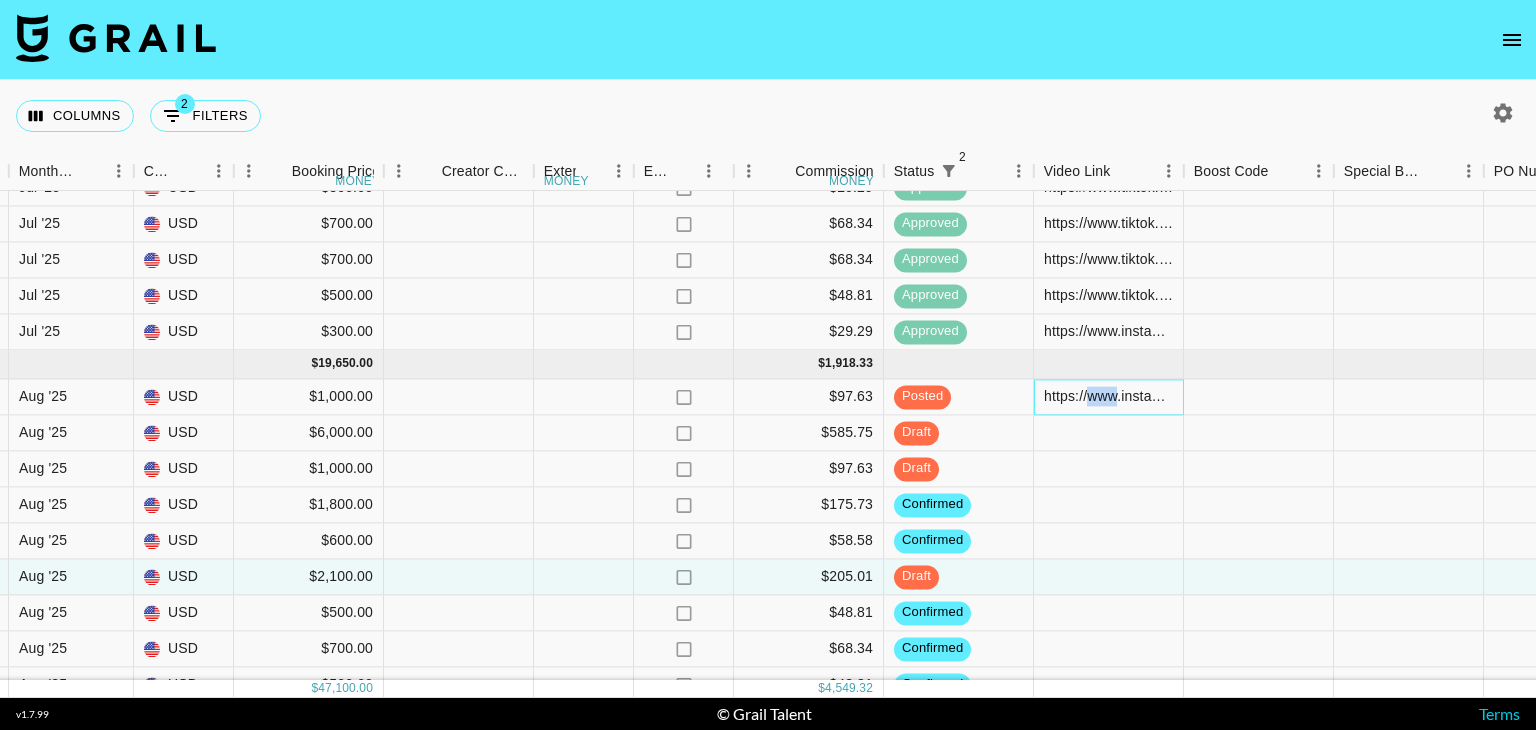 click on "https://www.instagram.com/p/DM9DHGPNiaF/" at bounding box center [1108, 397] 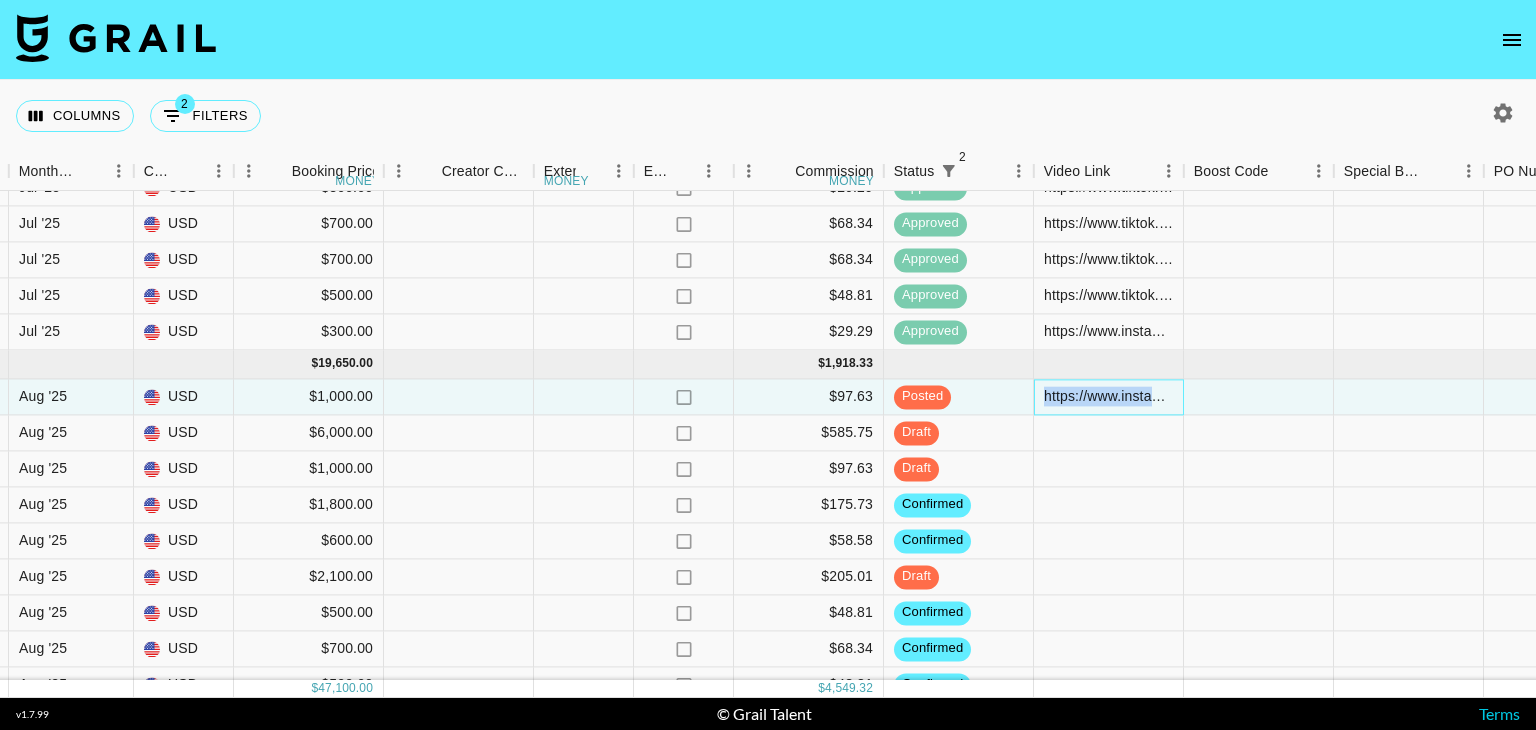 click on "https://www.instagram.com/p/DM9DHGPNiaF/" at bounding box center [1108, 397] 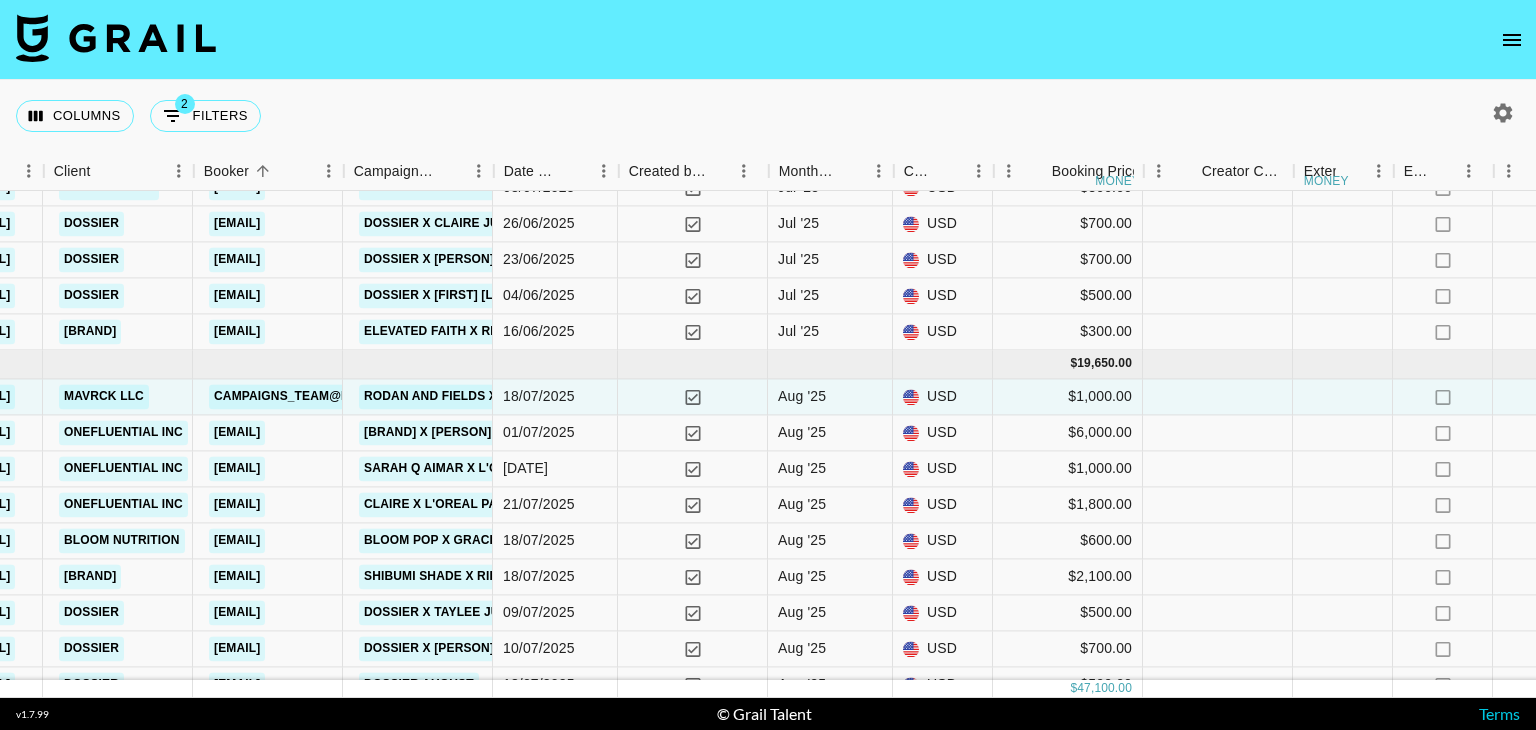 scroll, scrollTop: 1187, scrollLeft: 871, axis: both 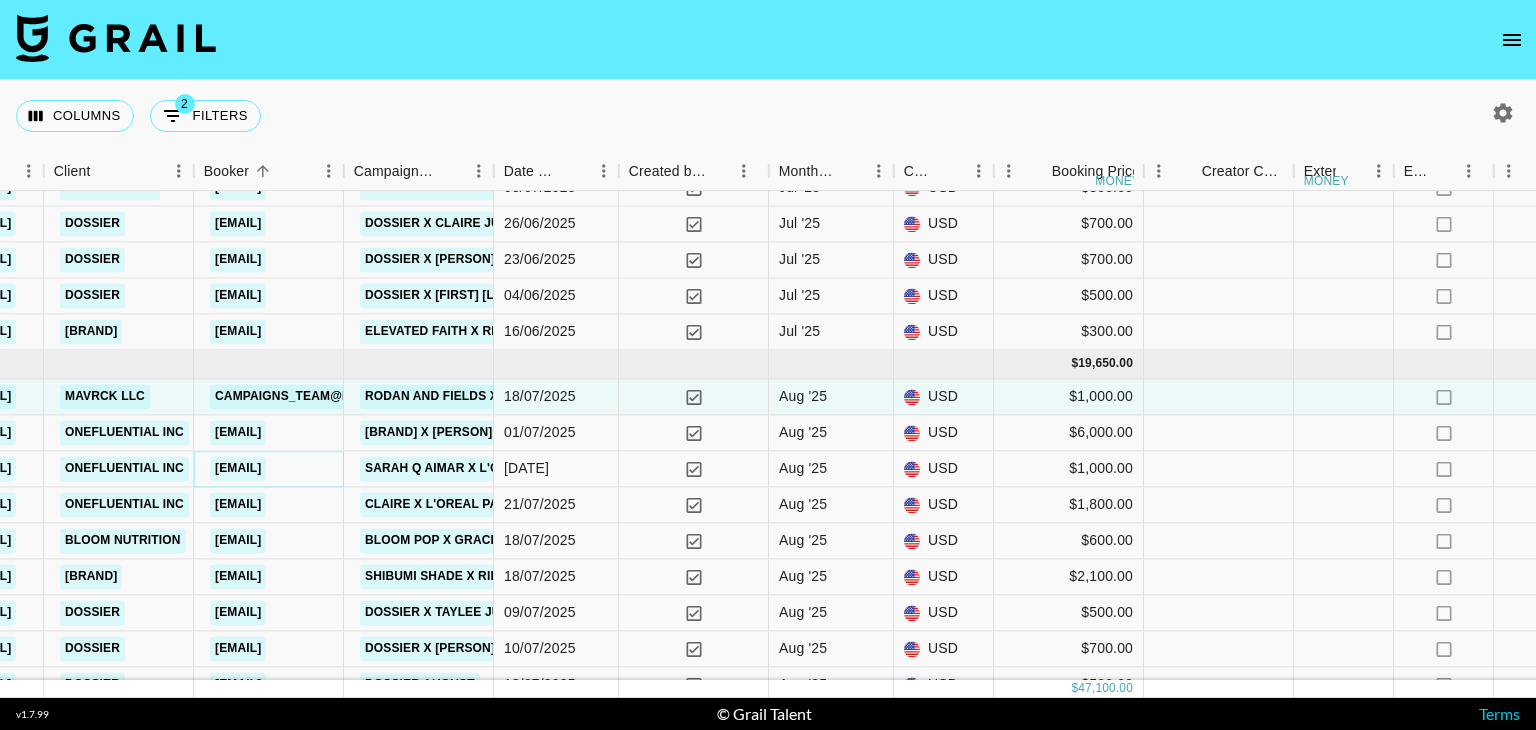 click on "[EMAIL]" at bounding box center [238, 468] 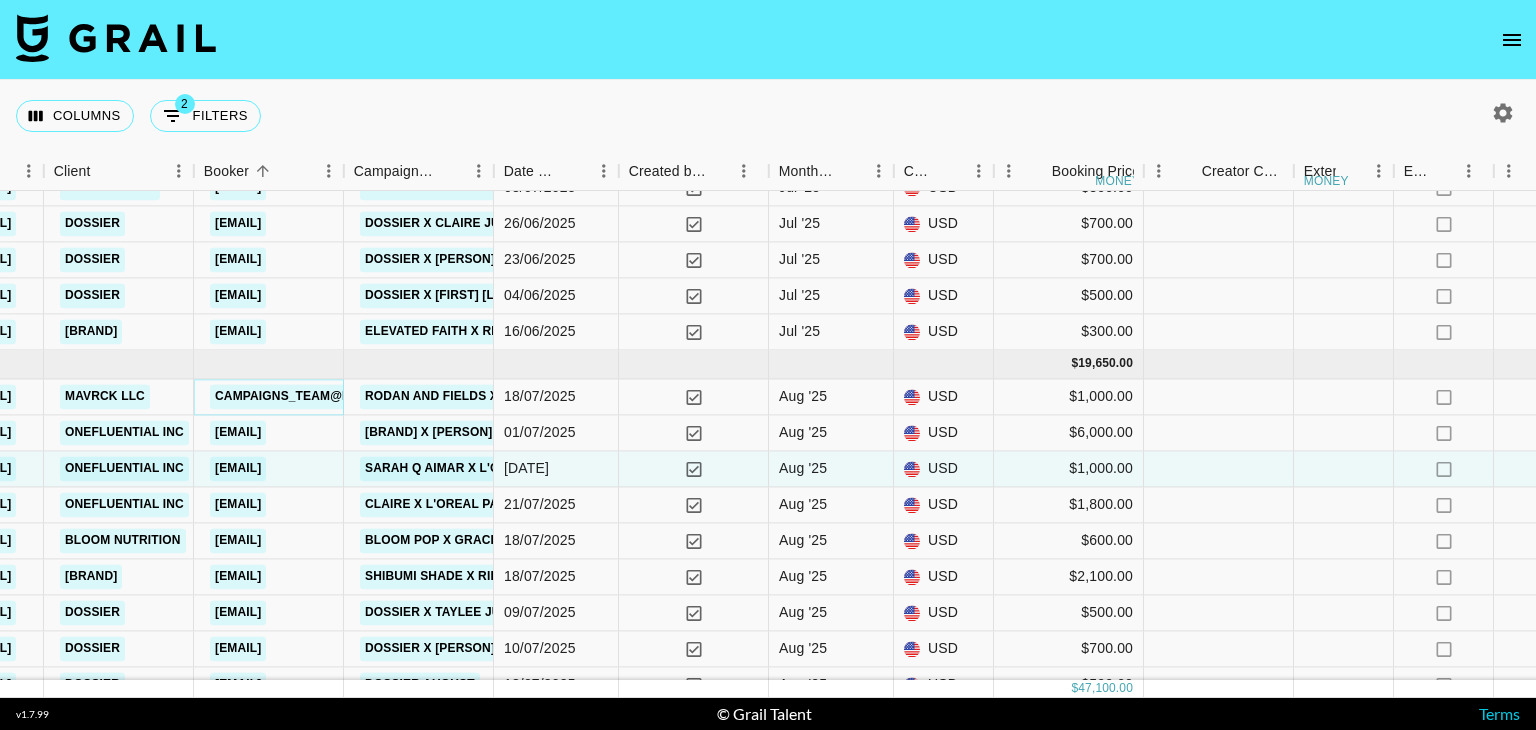 click on "campaigns_team@later.com" at bounding box center [314, 396] 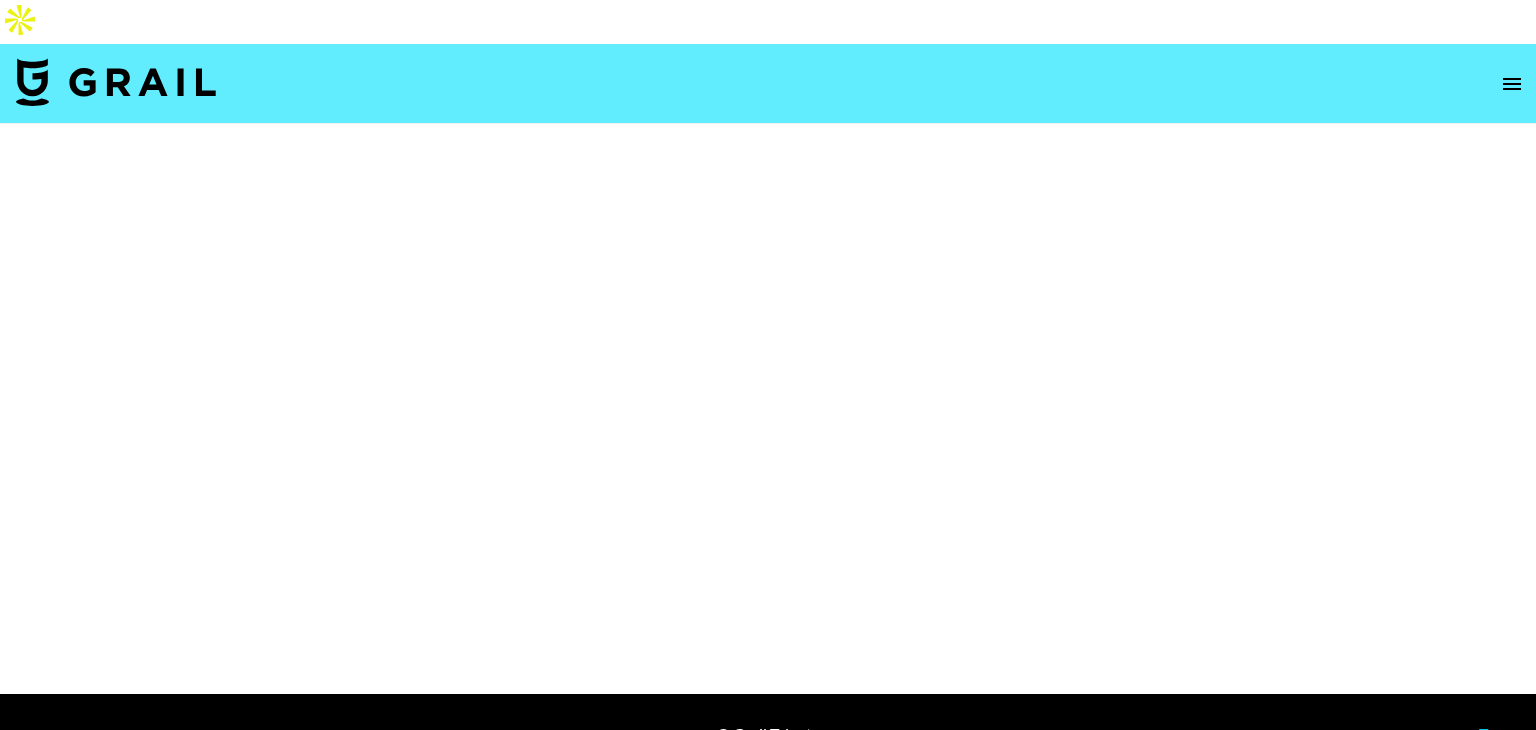 select on "Brand" 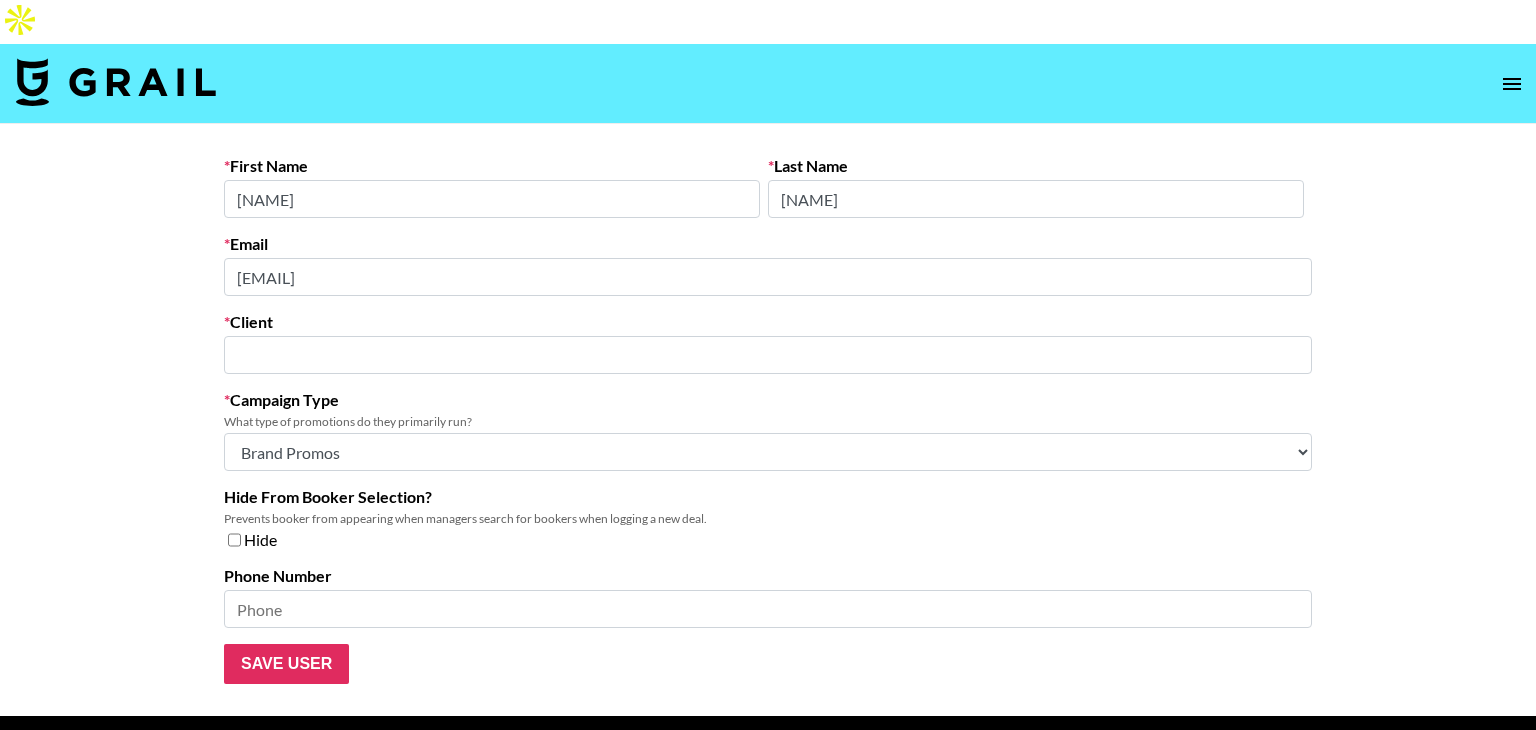 type on "OneFluential Inc" 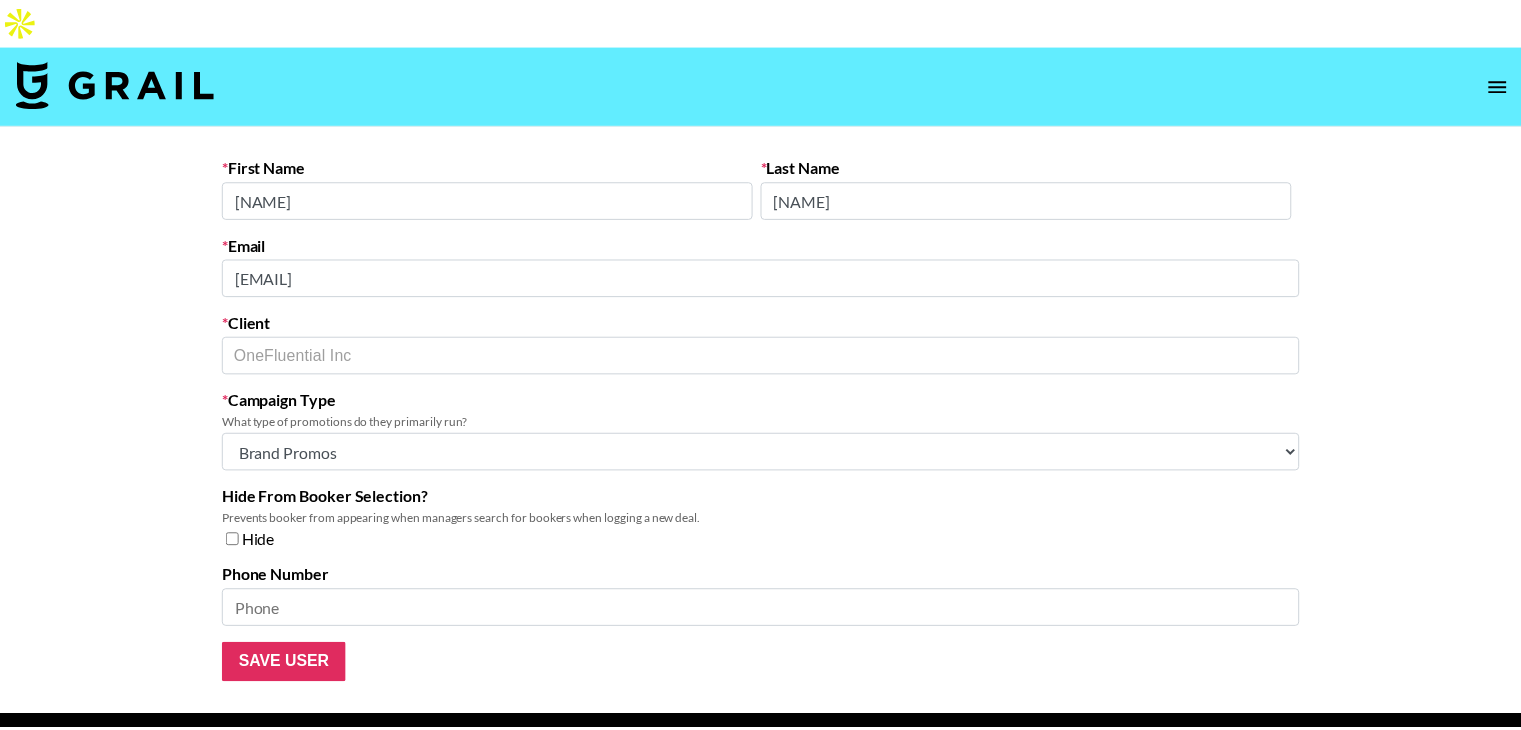 scroll, scrollTop: 0, scrollLeft: 0, axis: both 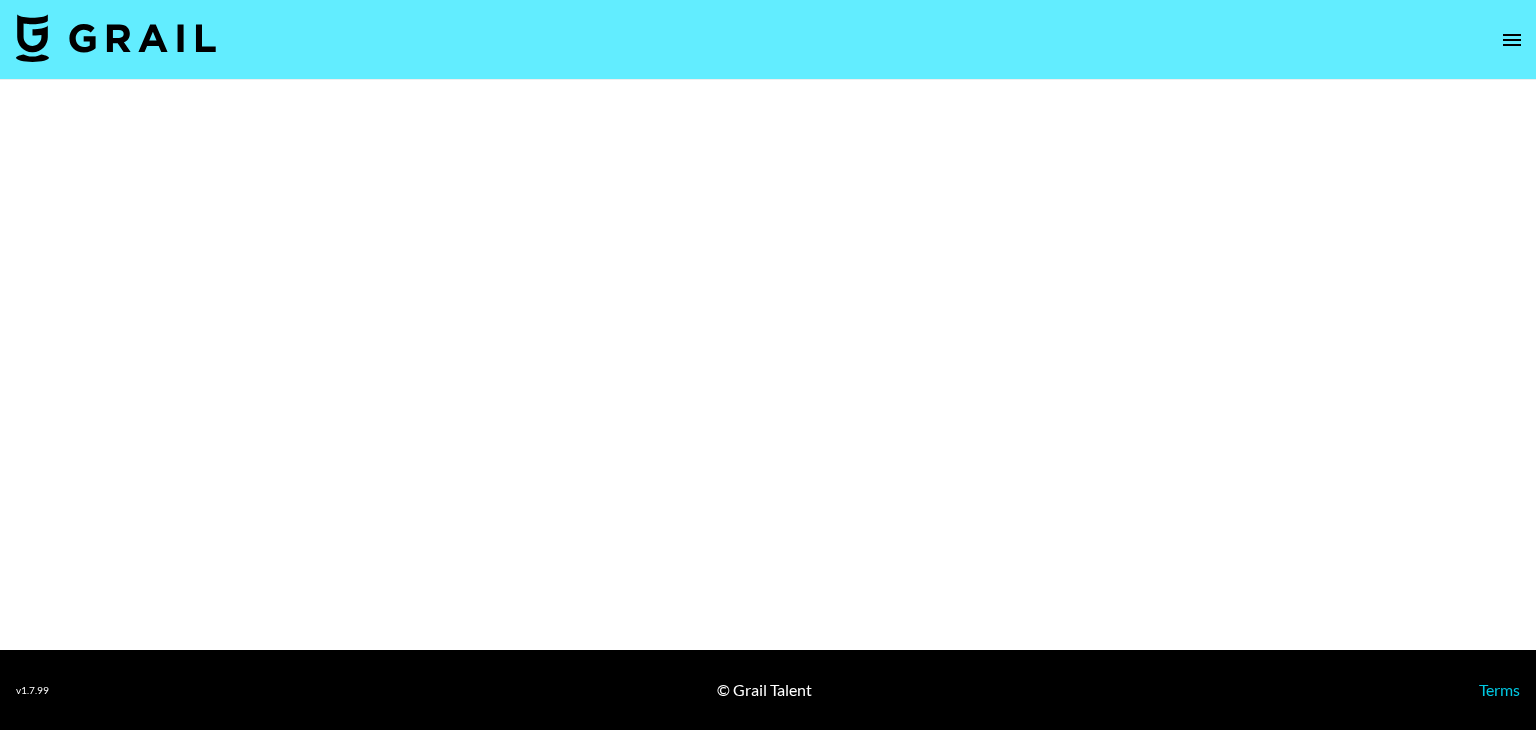 select on "Brand" 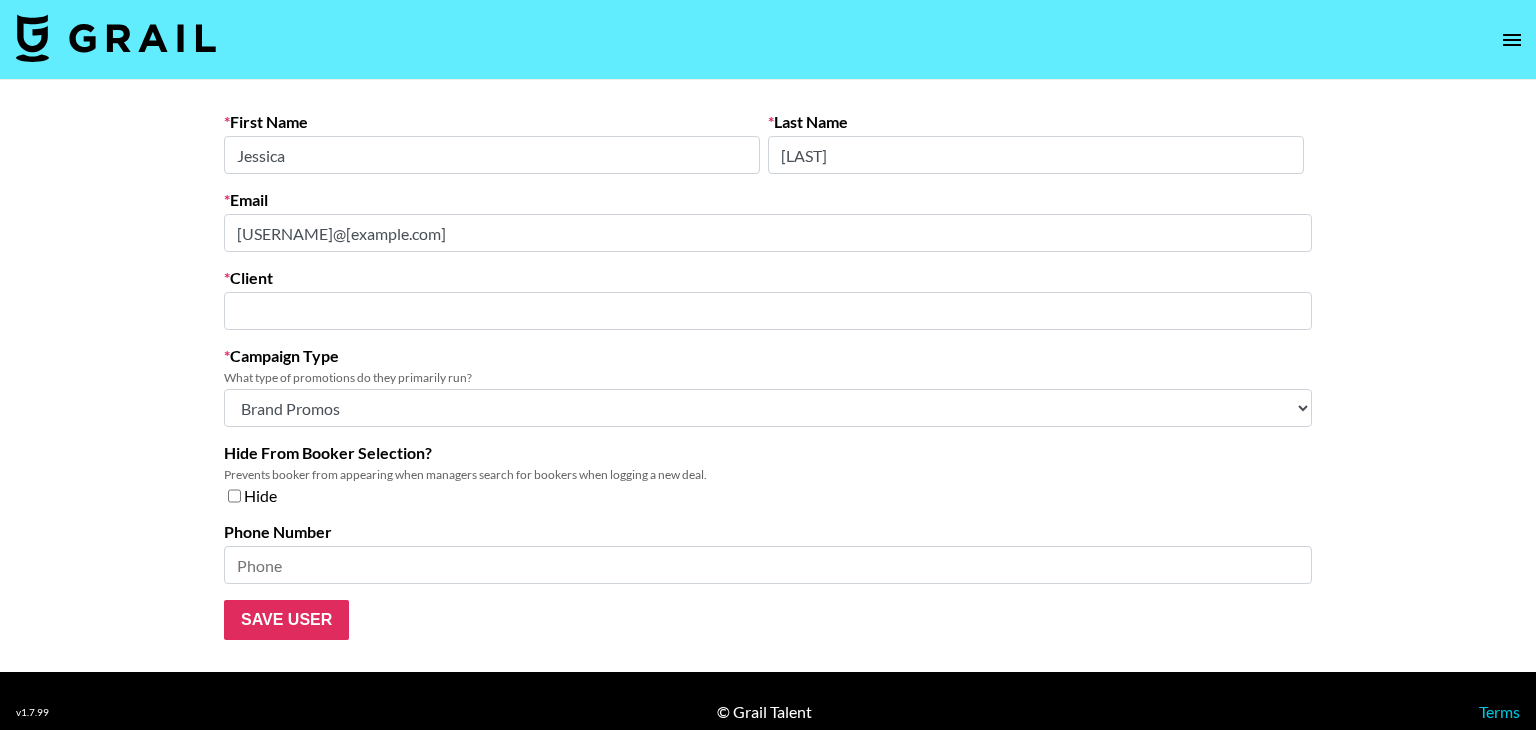 type on "Michaels" 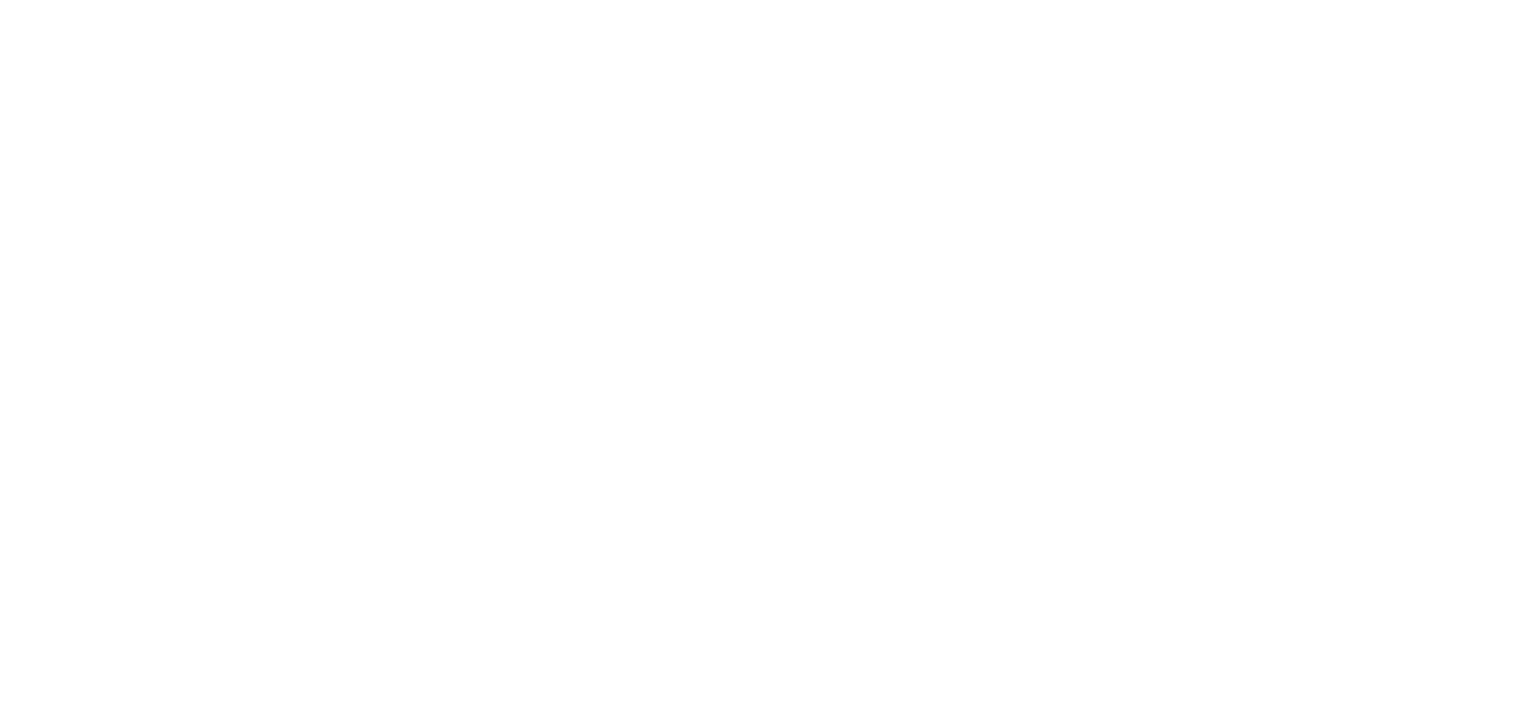 scroll, scrollTop: 0, scrollLeft: 0, axis: both 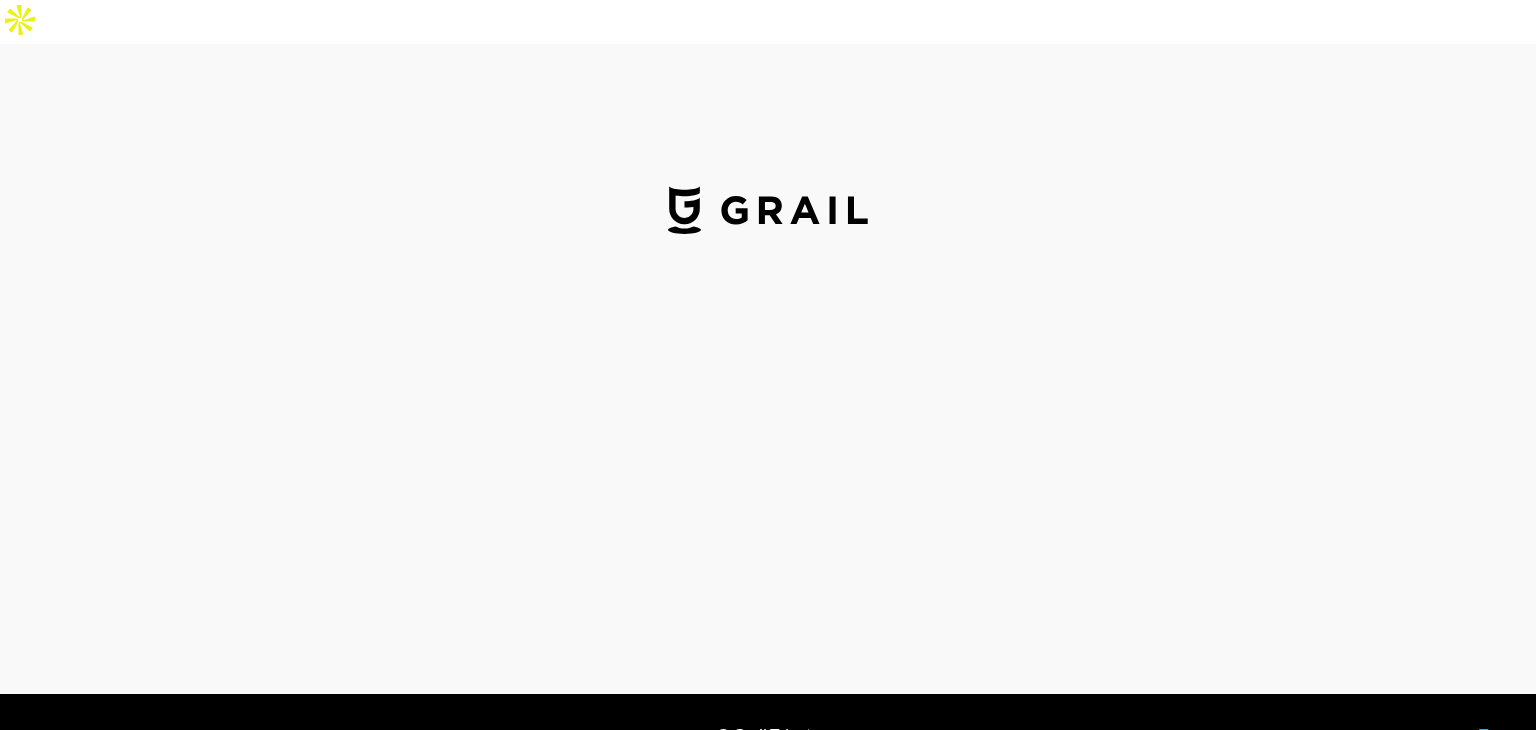 select on "USD" 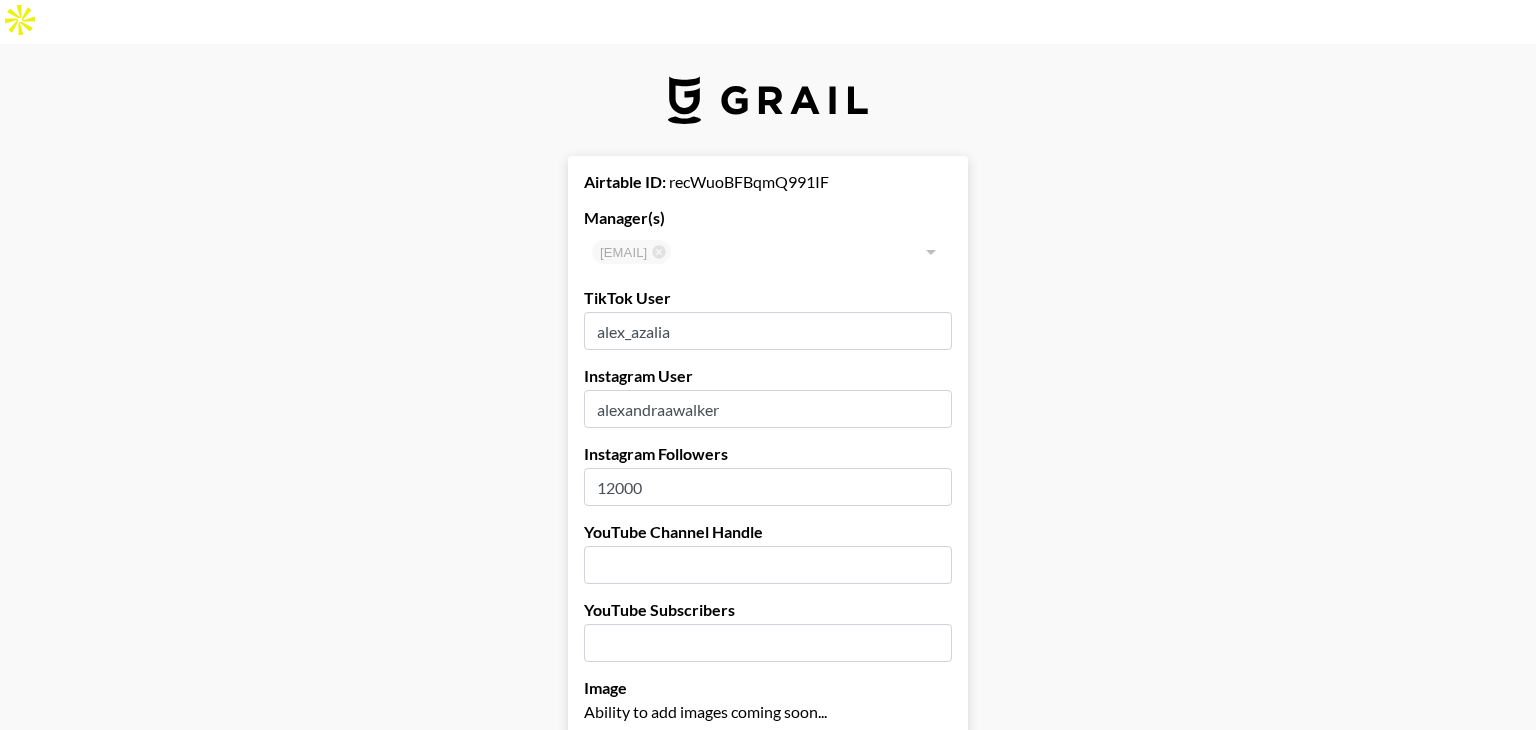 type on "United States" 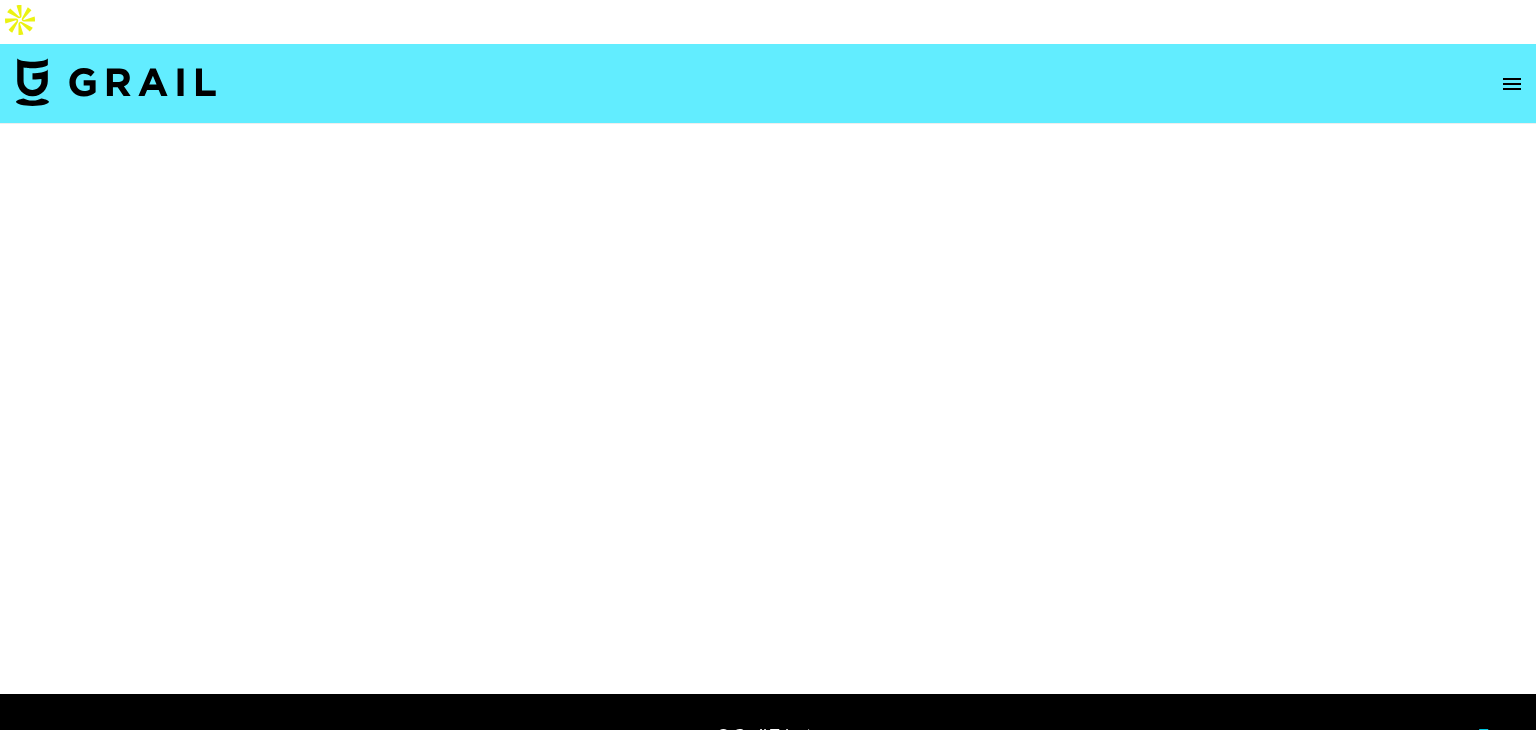 select on "Brand" 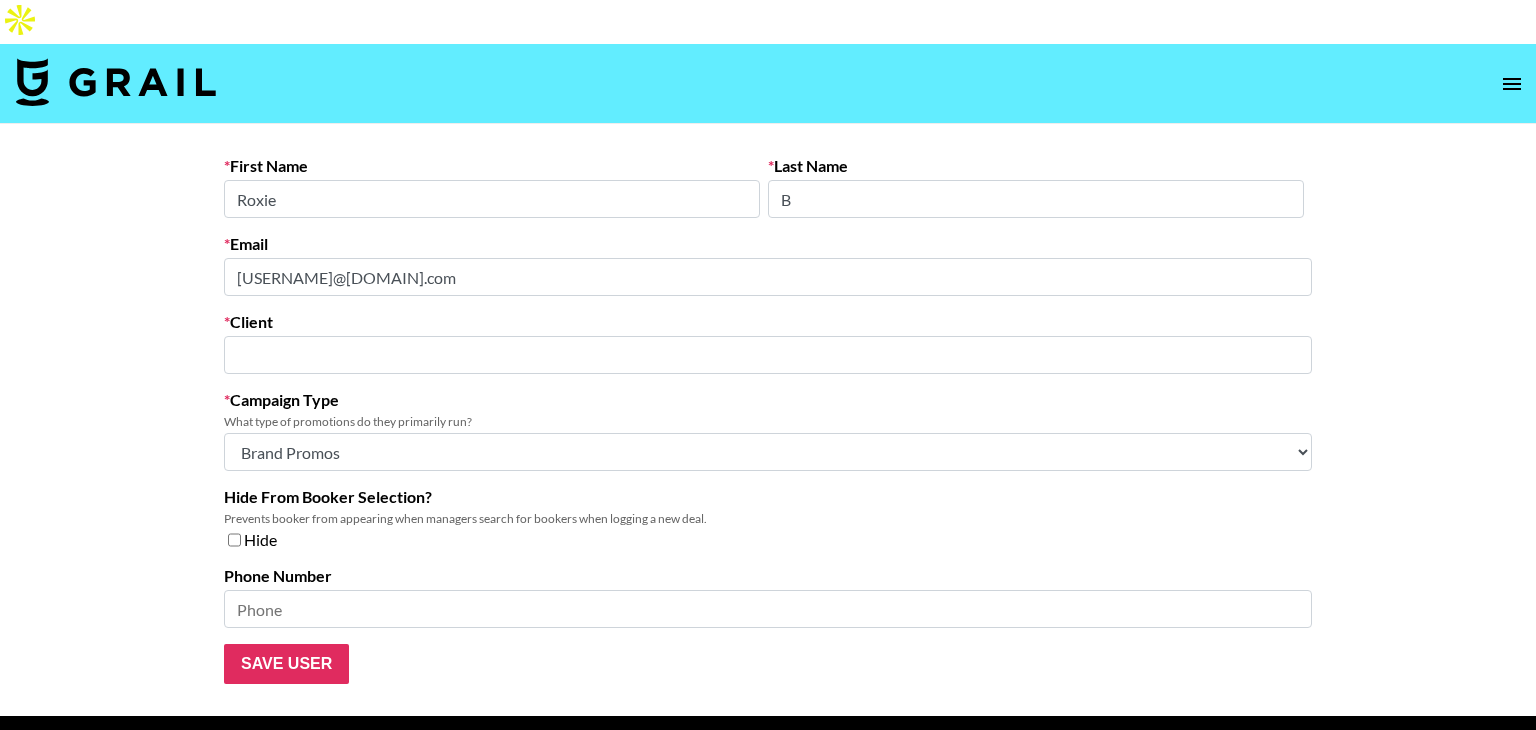 type on "Dossier" 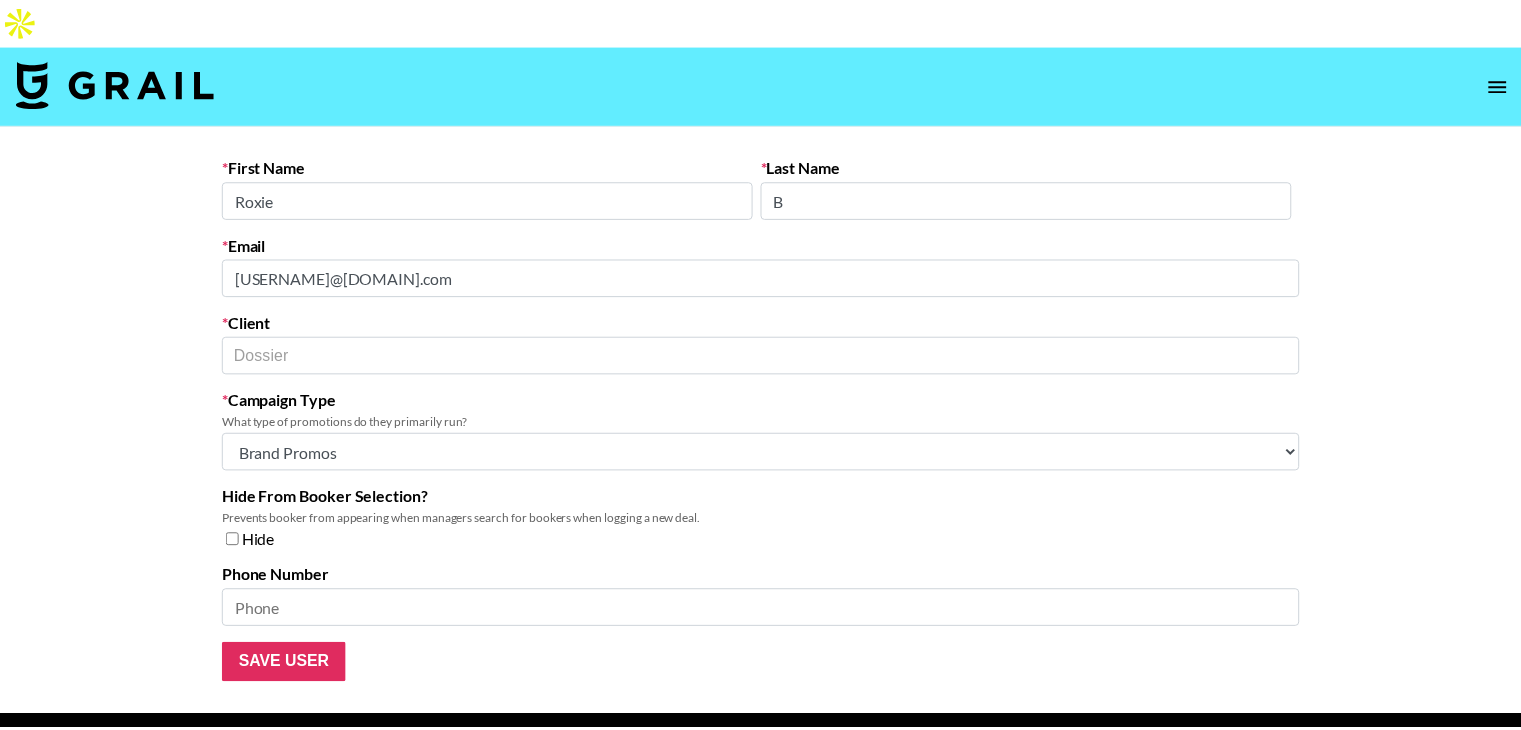 scroll, scrollTop: 0, scrollLeft: 0, axis: both 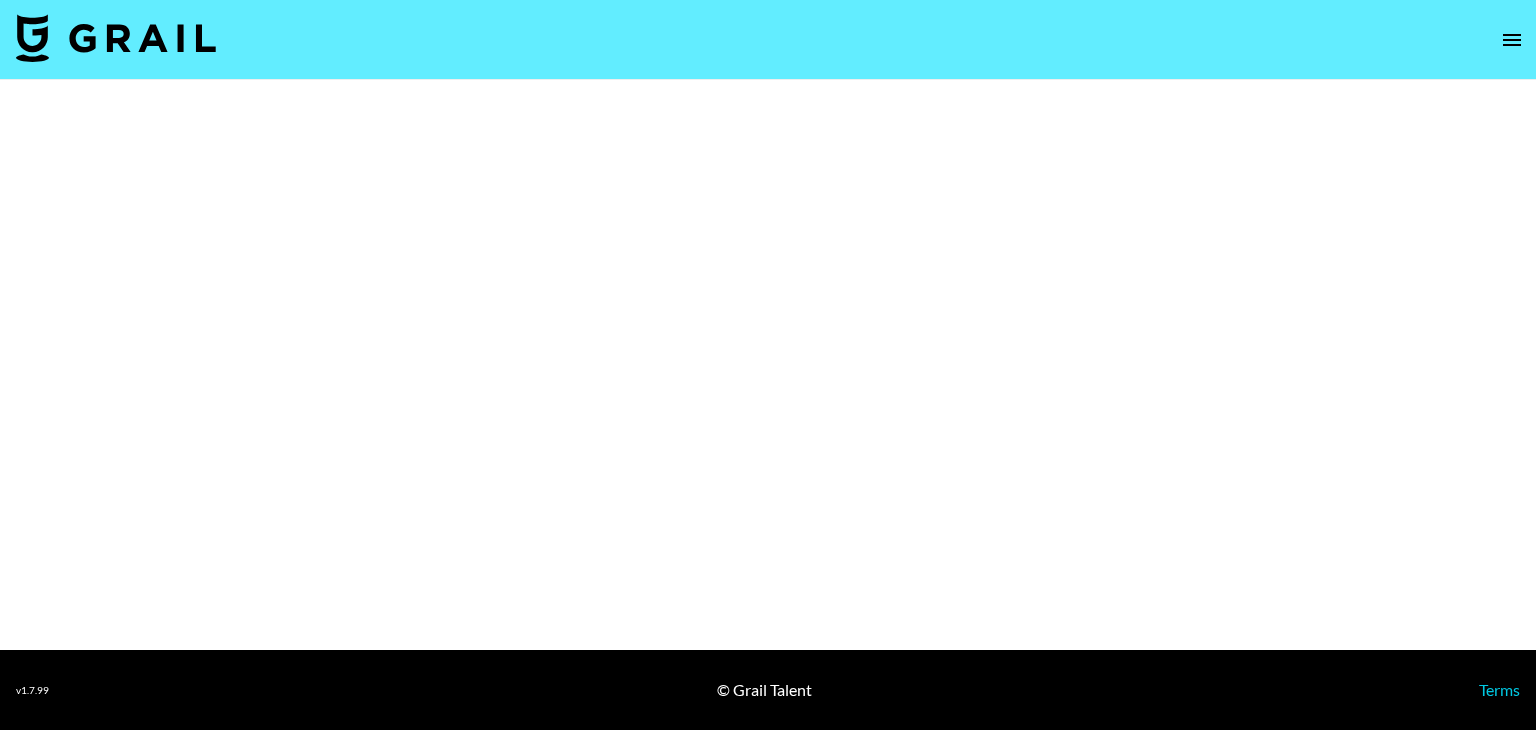 select on "Brand" 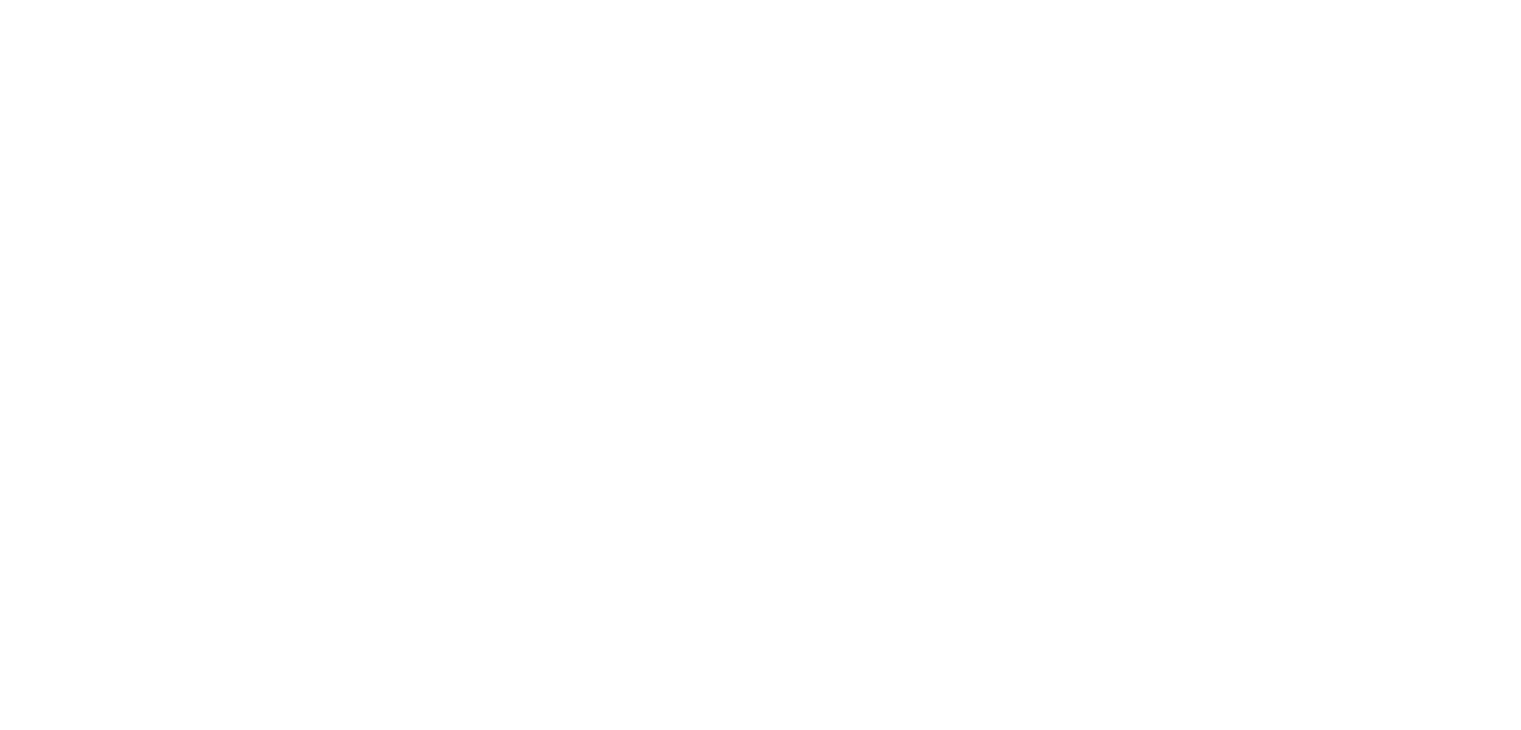 scroll, scrollTop: 0, scrollLeft: 0, axis: both 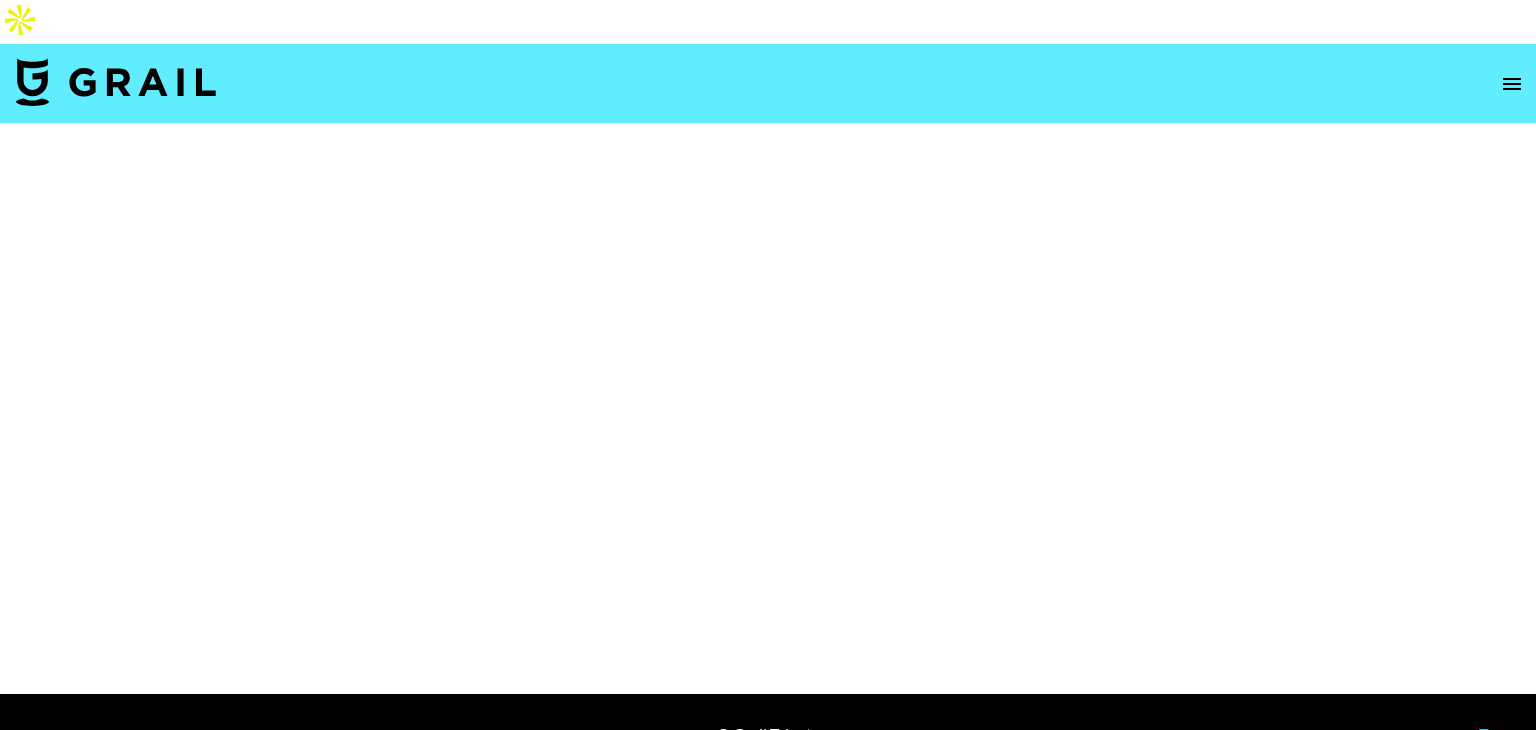 select on "Brand" 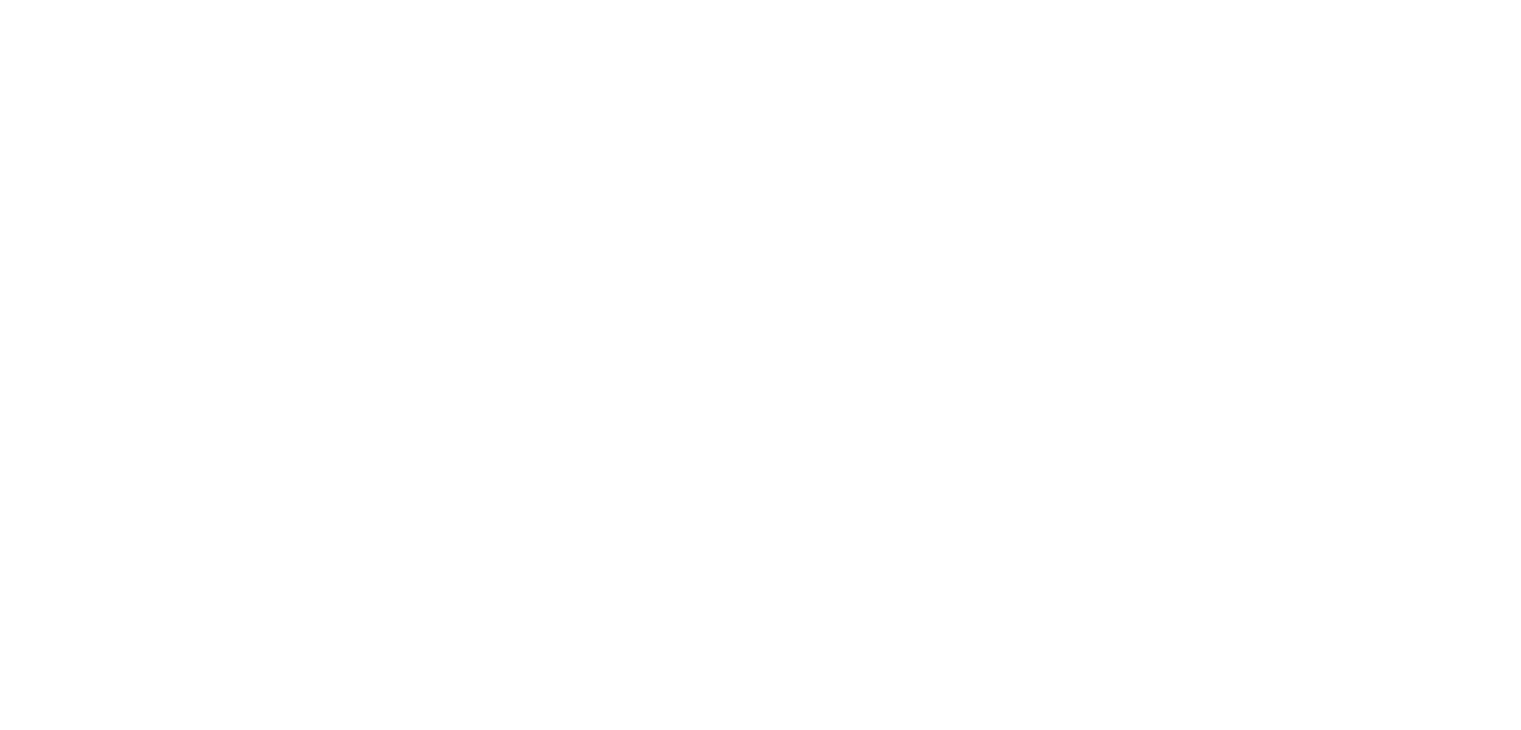 scroll, scrollTop: 0, scrollLeft: 0, axis: both 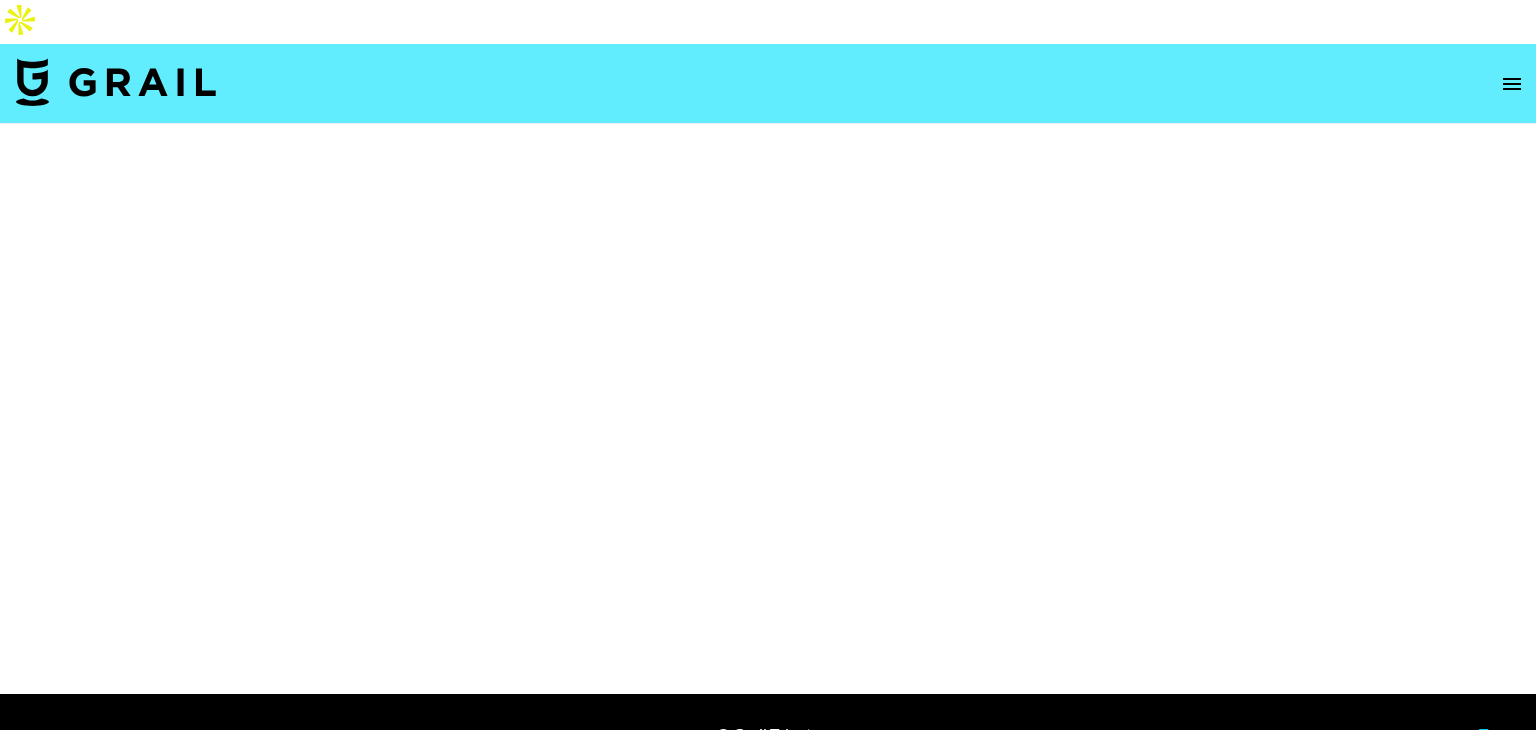 select on "Brand" 